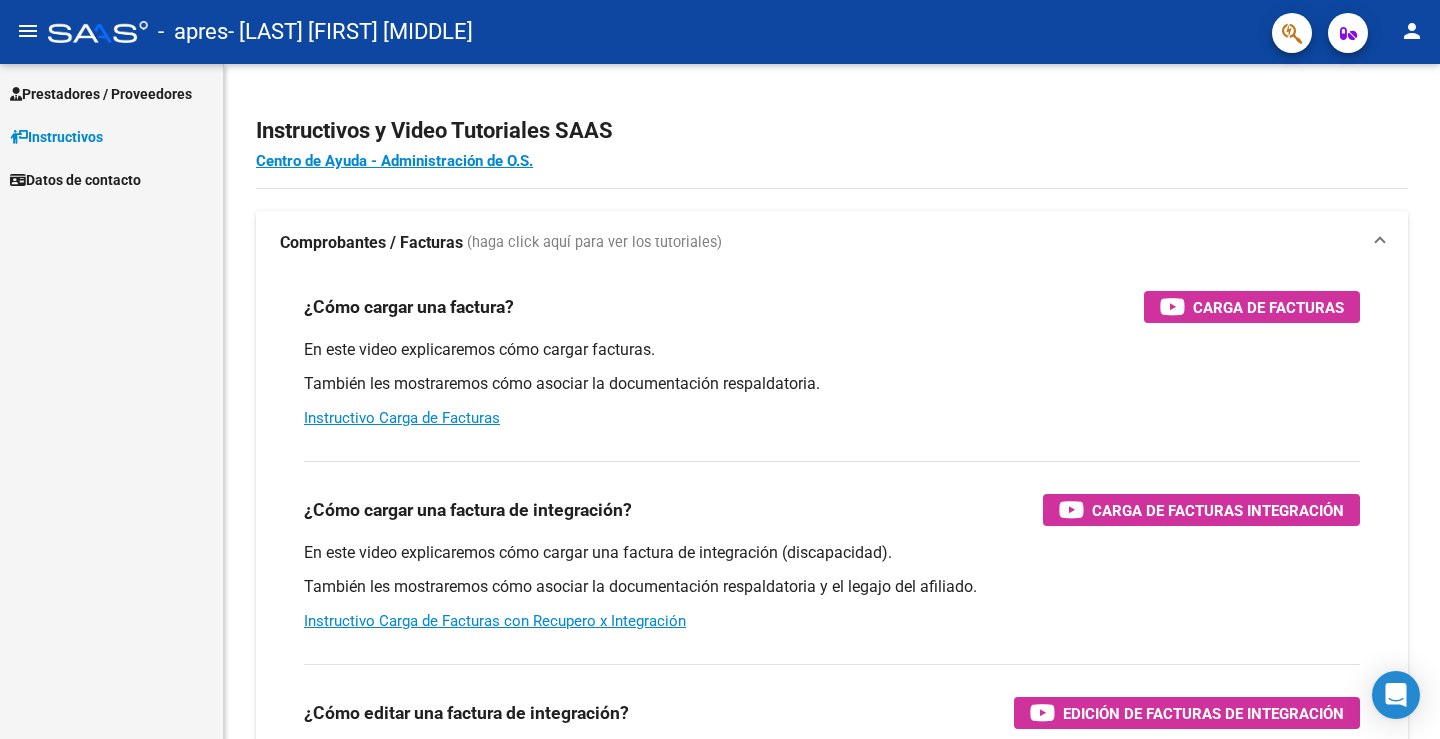 scroll, scrollTop: 0, scrollLeft: 0, axis: both 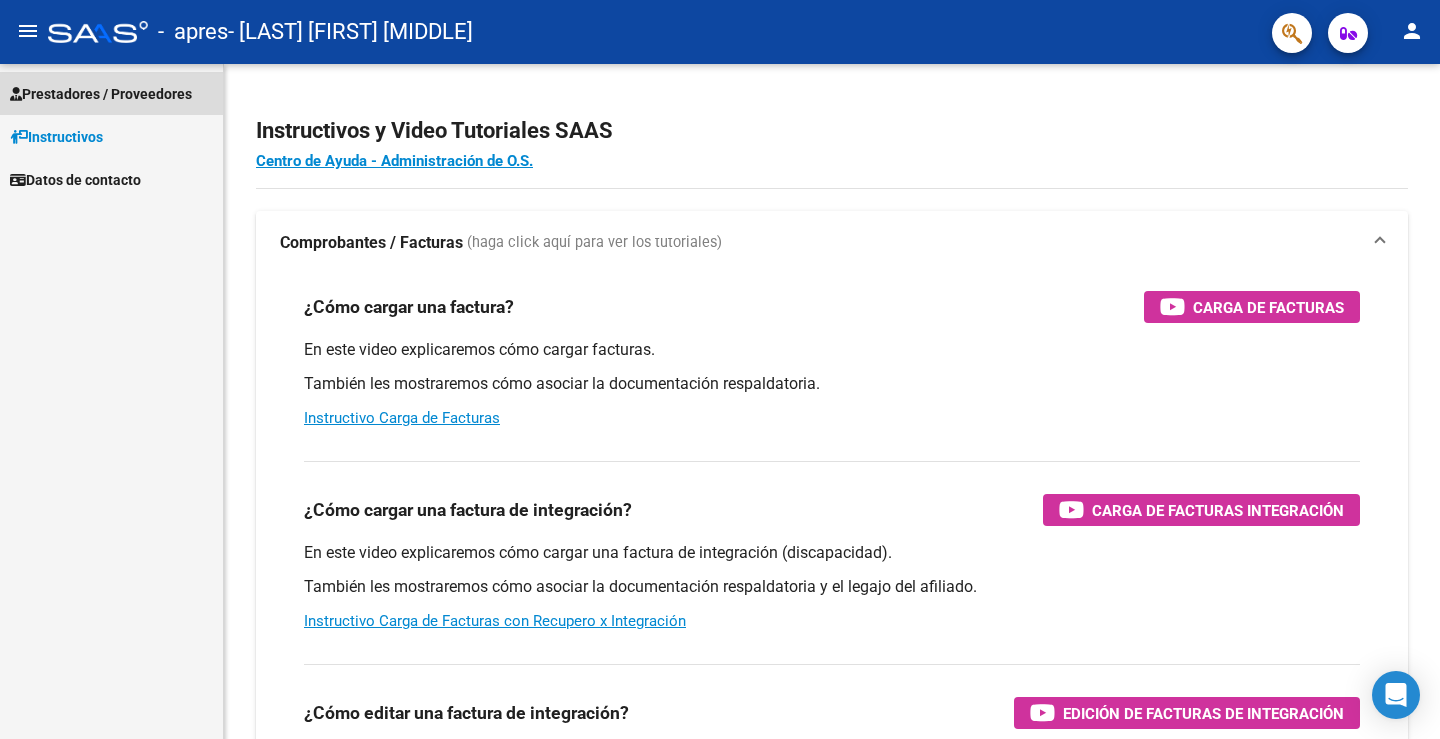 click on "Prestadores / Proveedores" at bounding box center (101, 94) 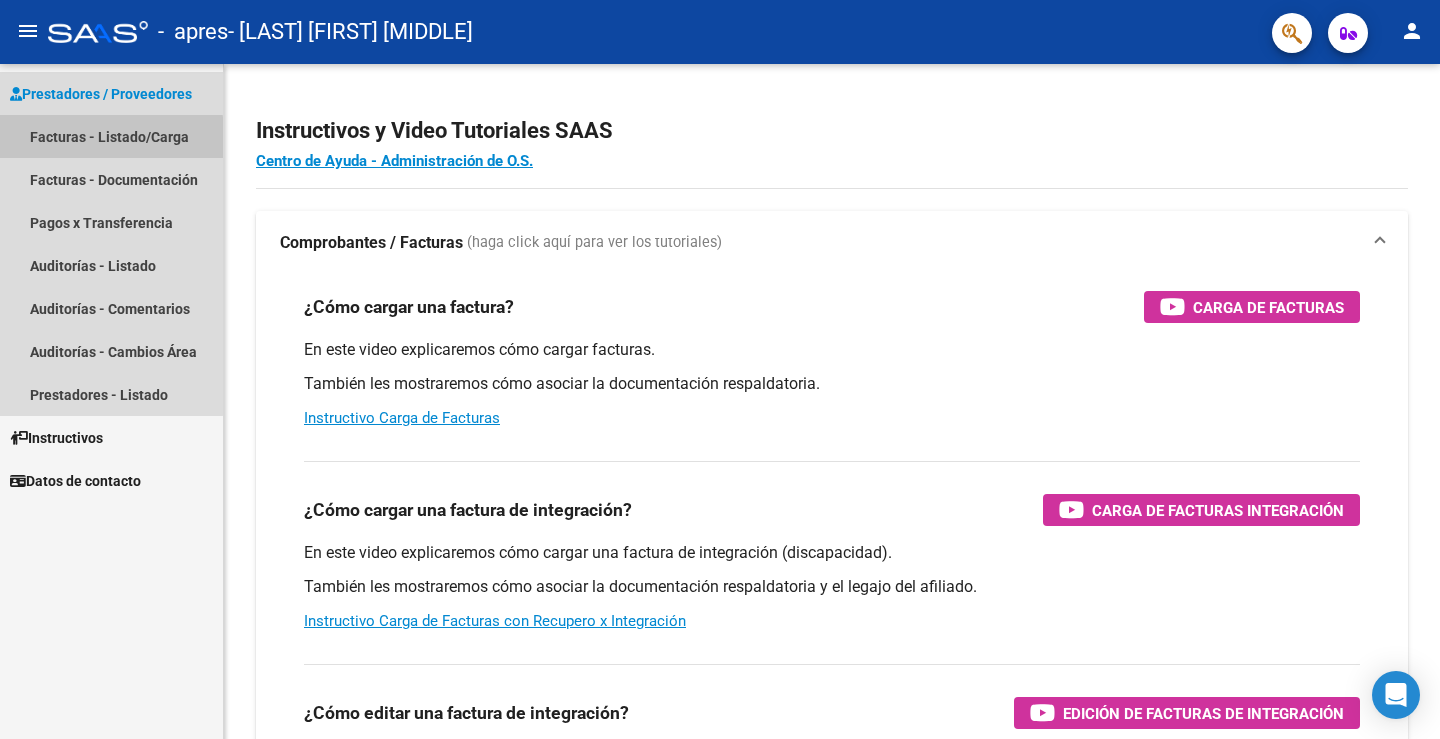 click on "Facturas - Listado/Carga" at bounding box center (111, 136) 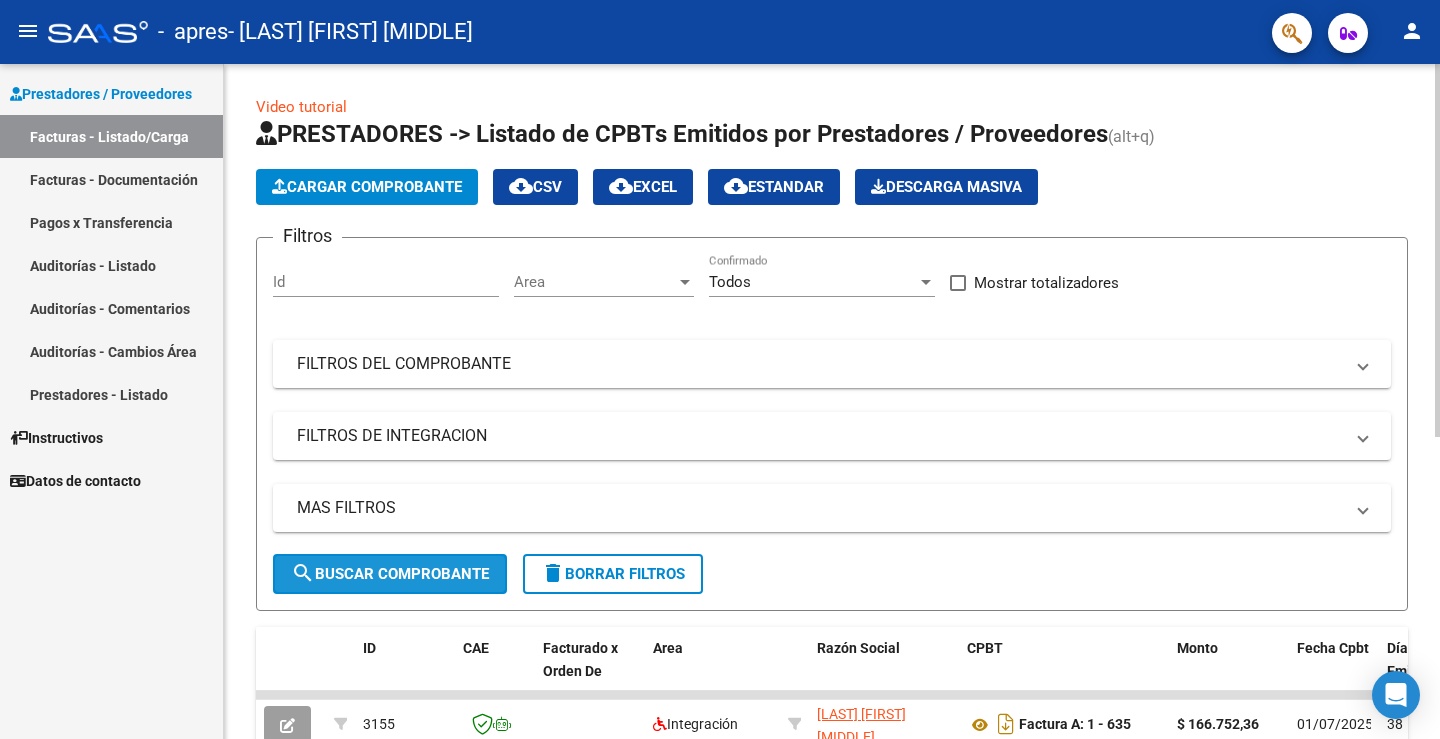 click on "search  Buscar Comprobante" 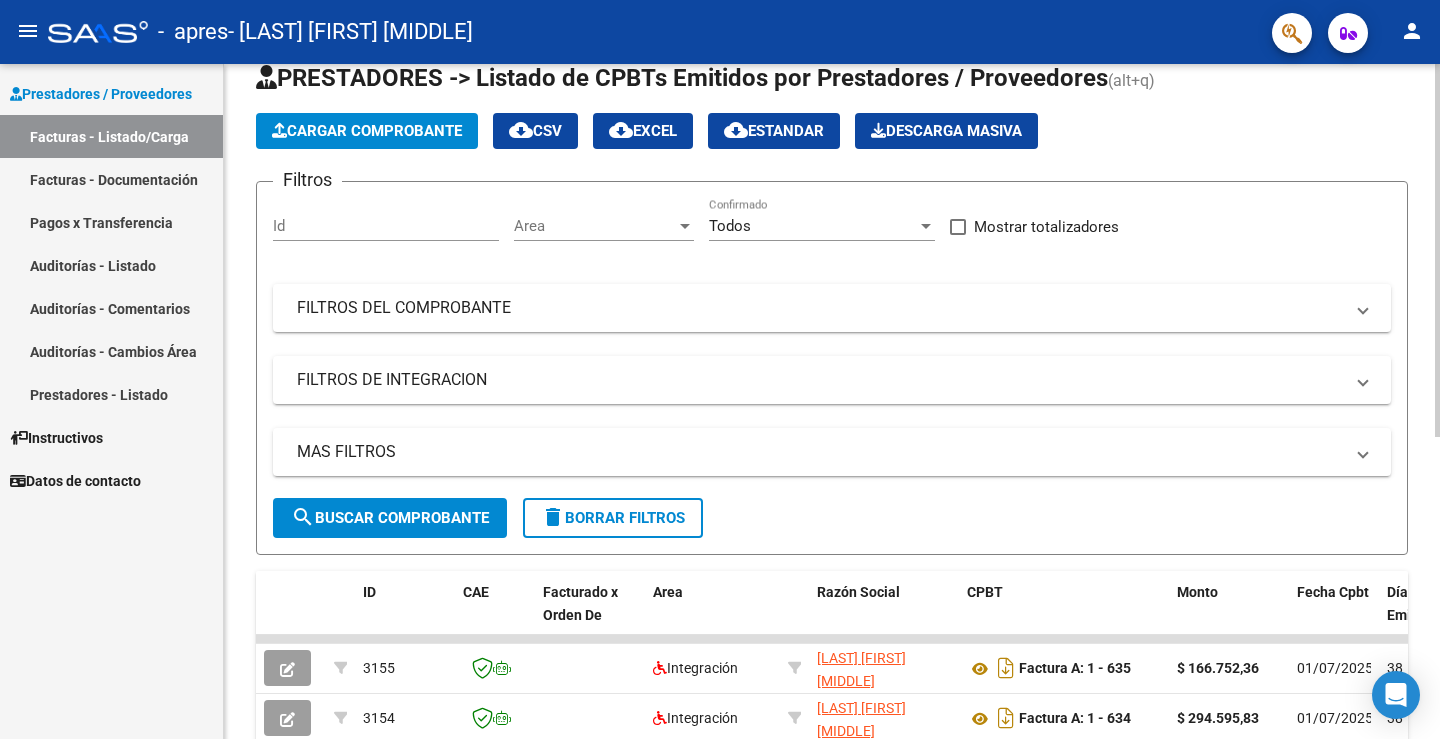 scroll, scrollTop: 100, scrollLeft: 0, axis: vertical 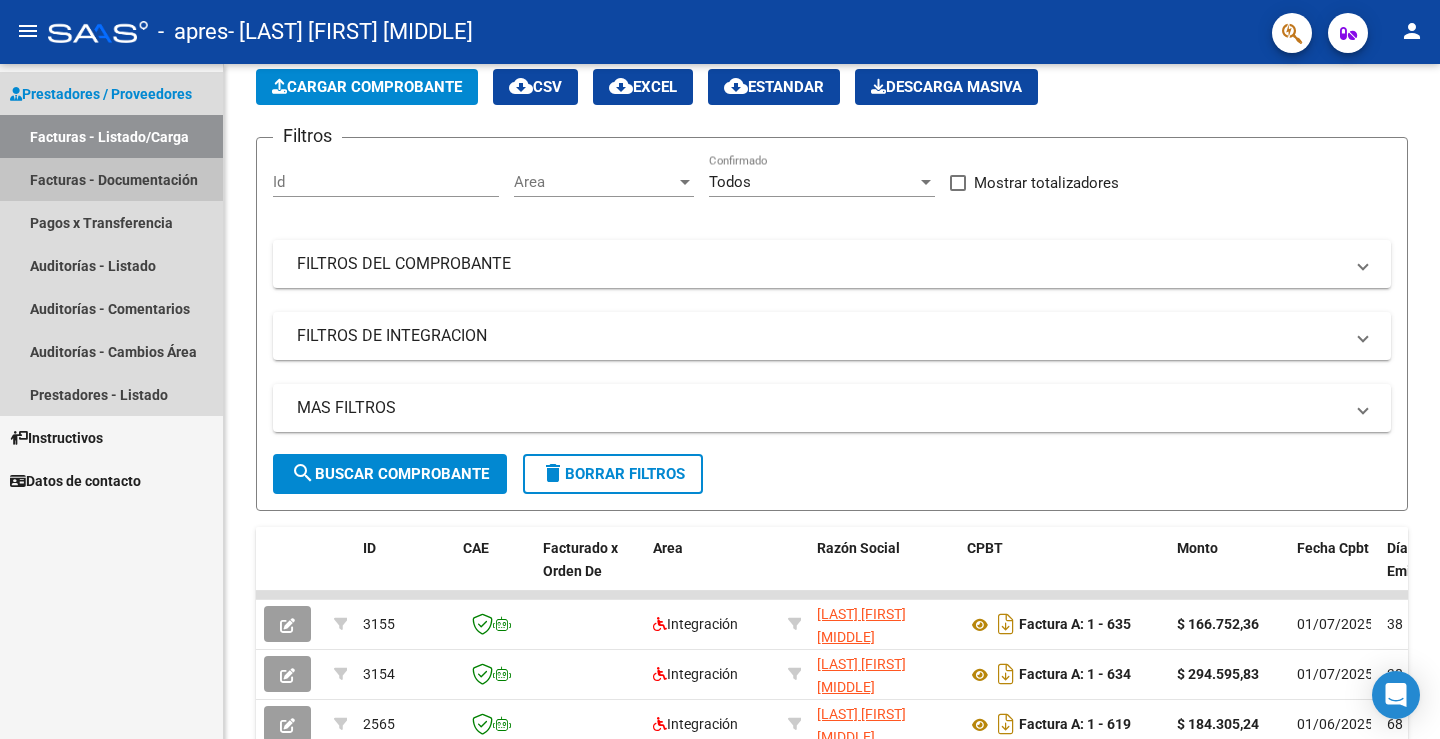 click on "Facturas - Documentación" at bounding box center [111, 179] 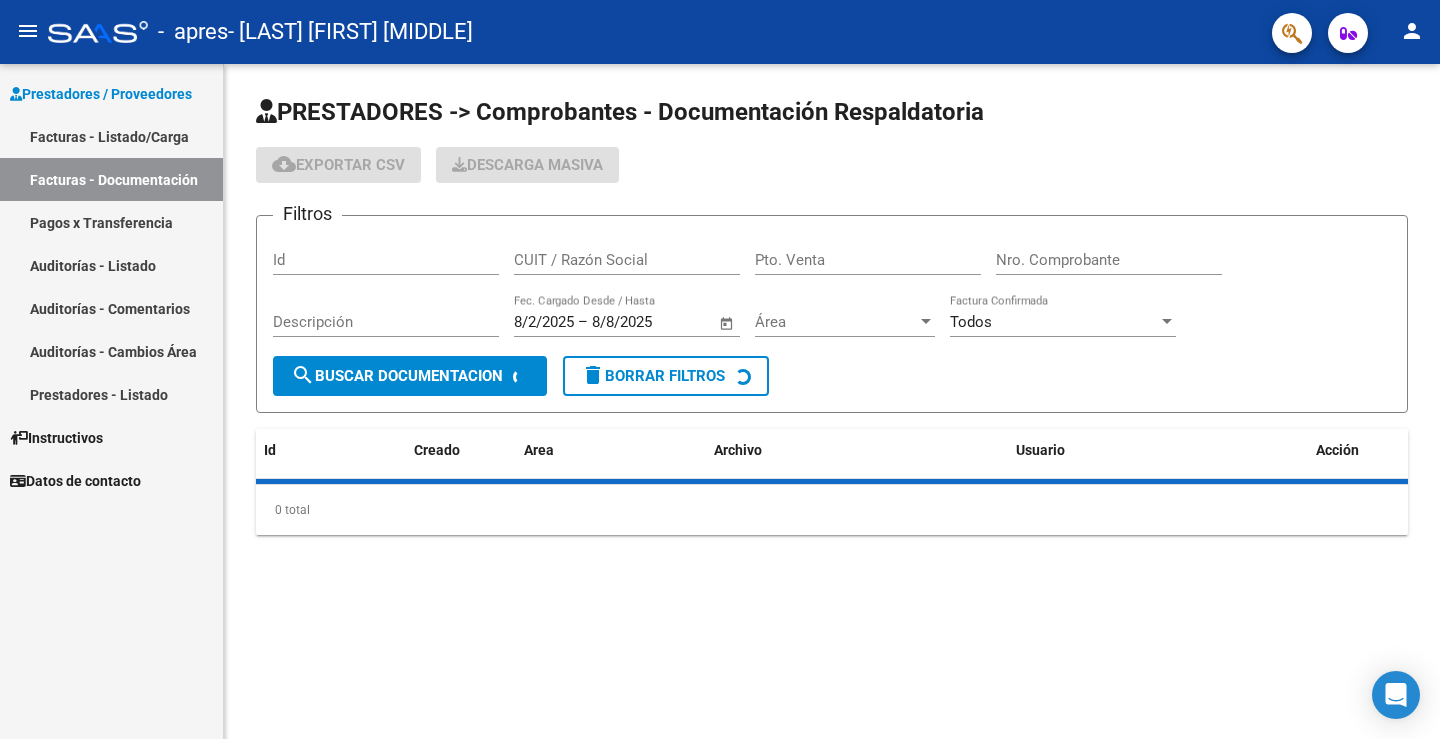 scroll, scrollTop: 0, scrollLeft: 0, axis: both 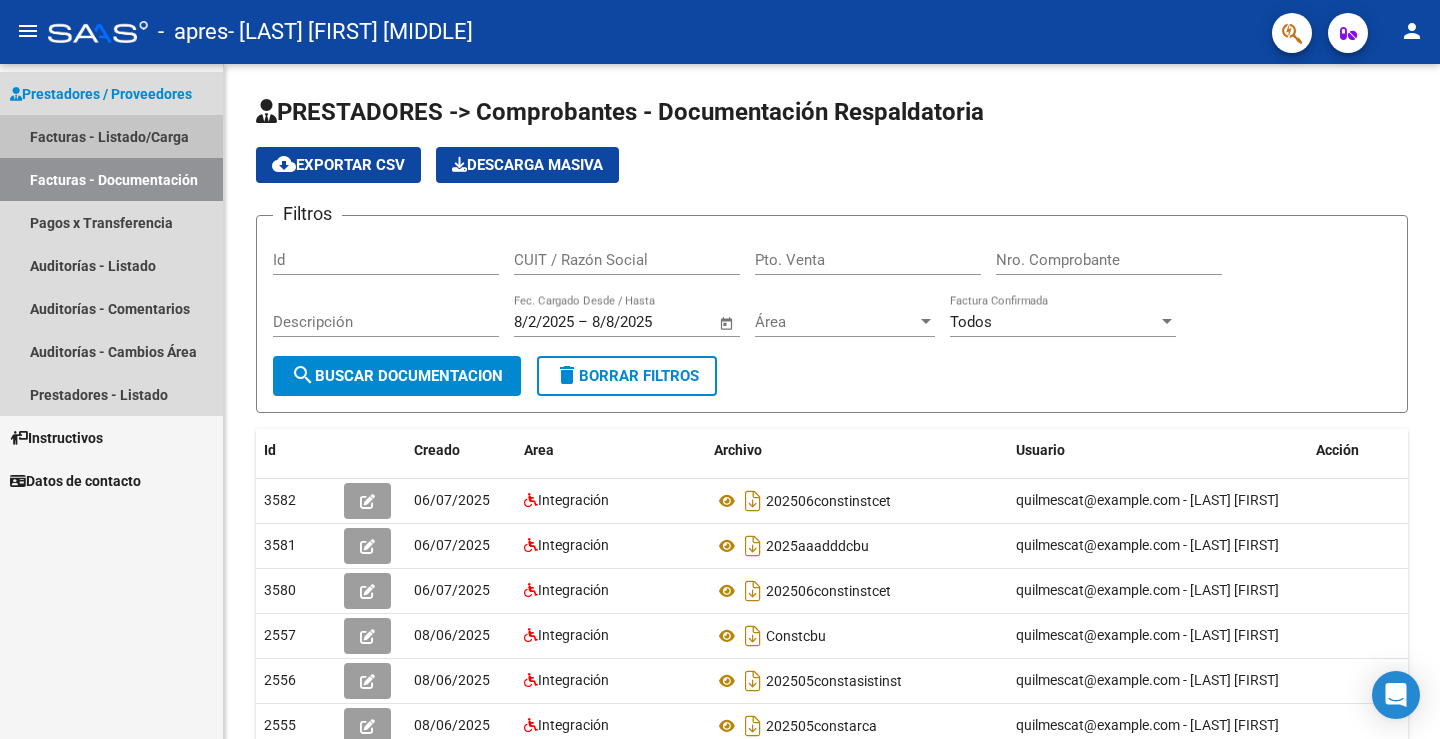 click on "Facturas - Listado/Carga" at bounding box center (111, 136) 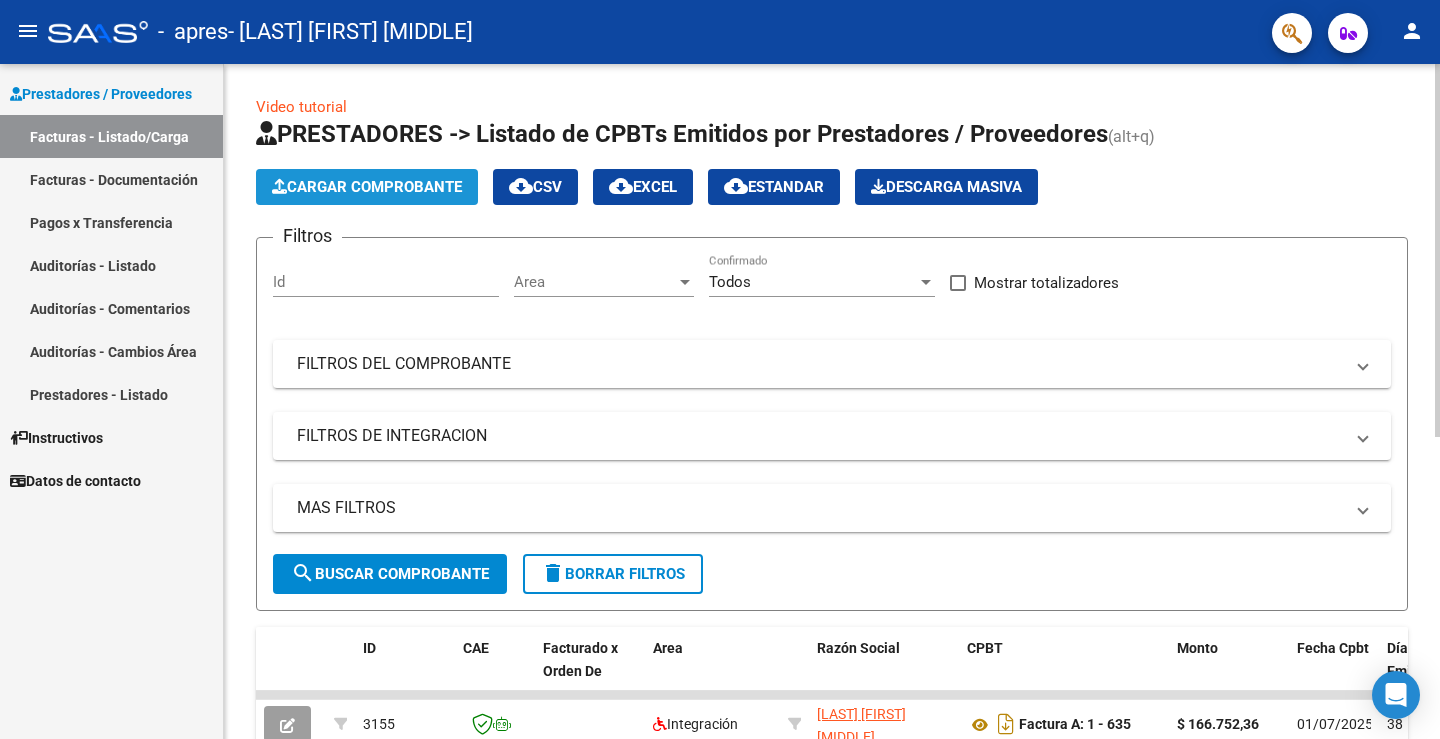 click on "Cargar Comprobante" 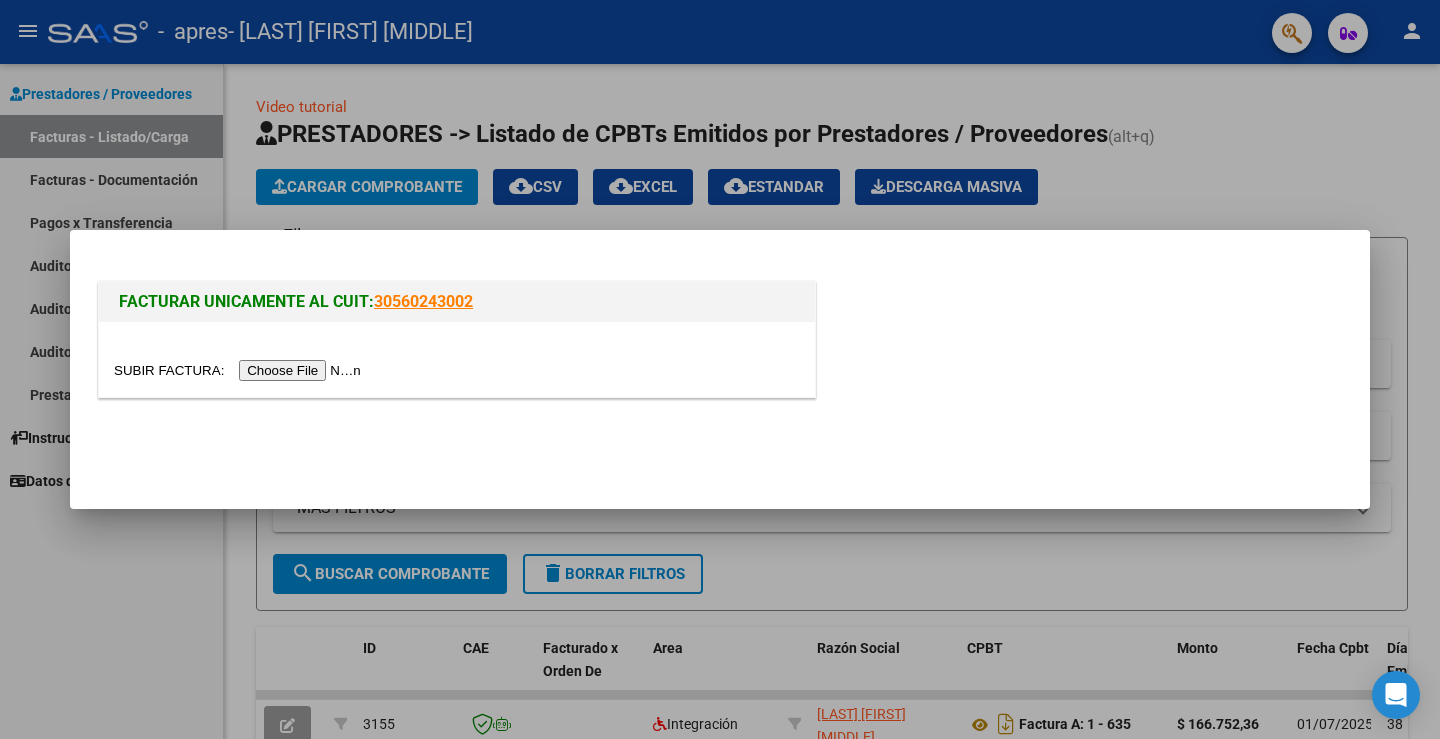 click at bounding box center [240, 370] 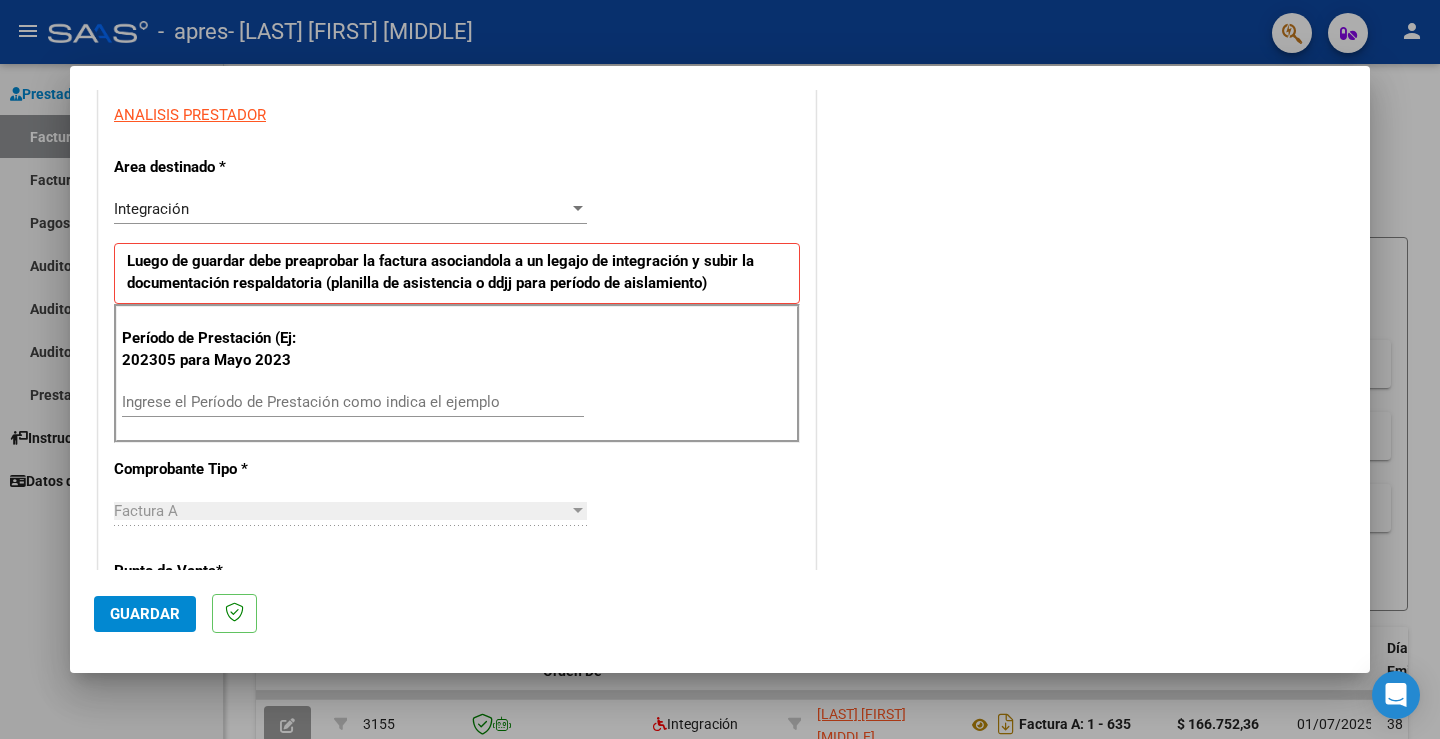 scroll, scrollTop: 400, scrollLeft: 0, axis: vertical 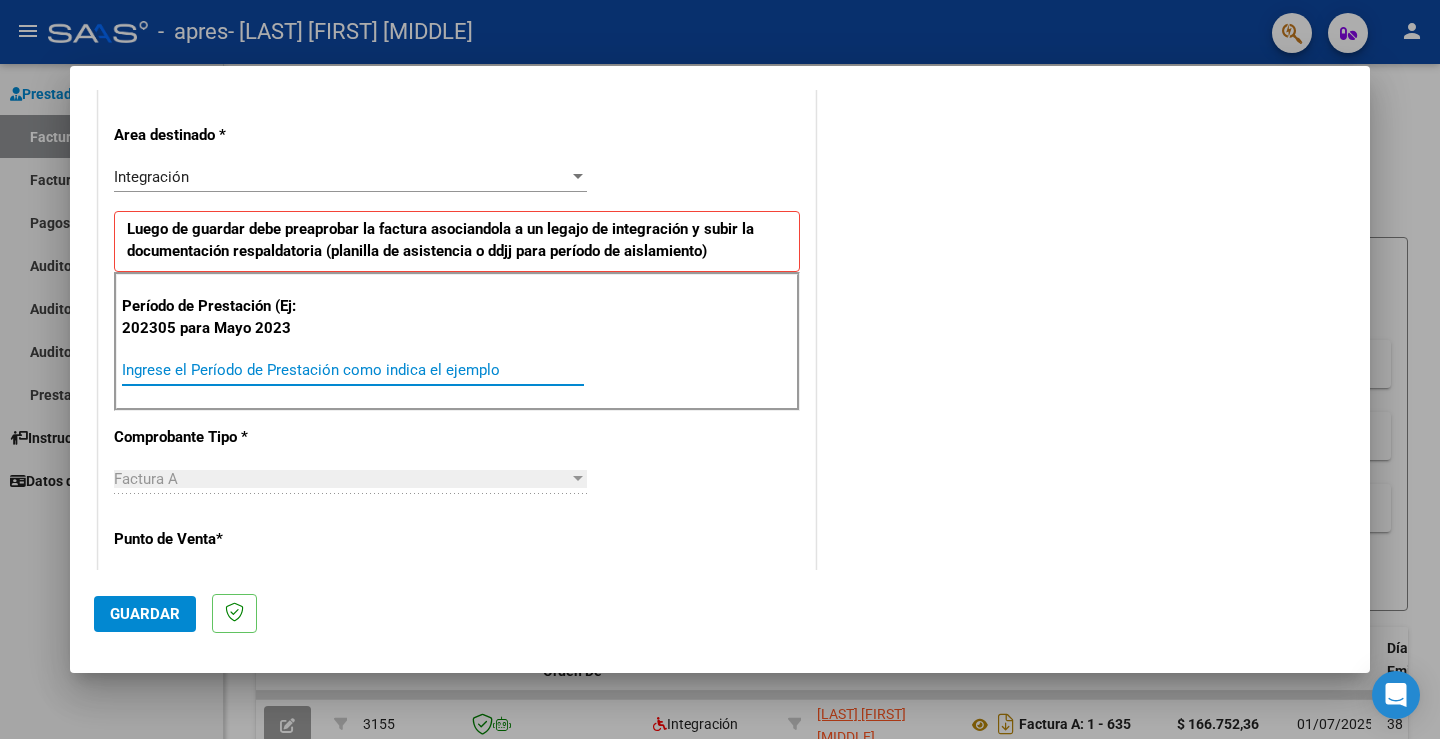 click on "Ingrese el Período de Prestación como indica el ejemplo" at bounding box center [353, 370] 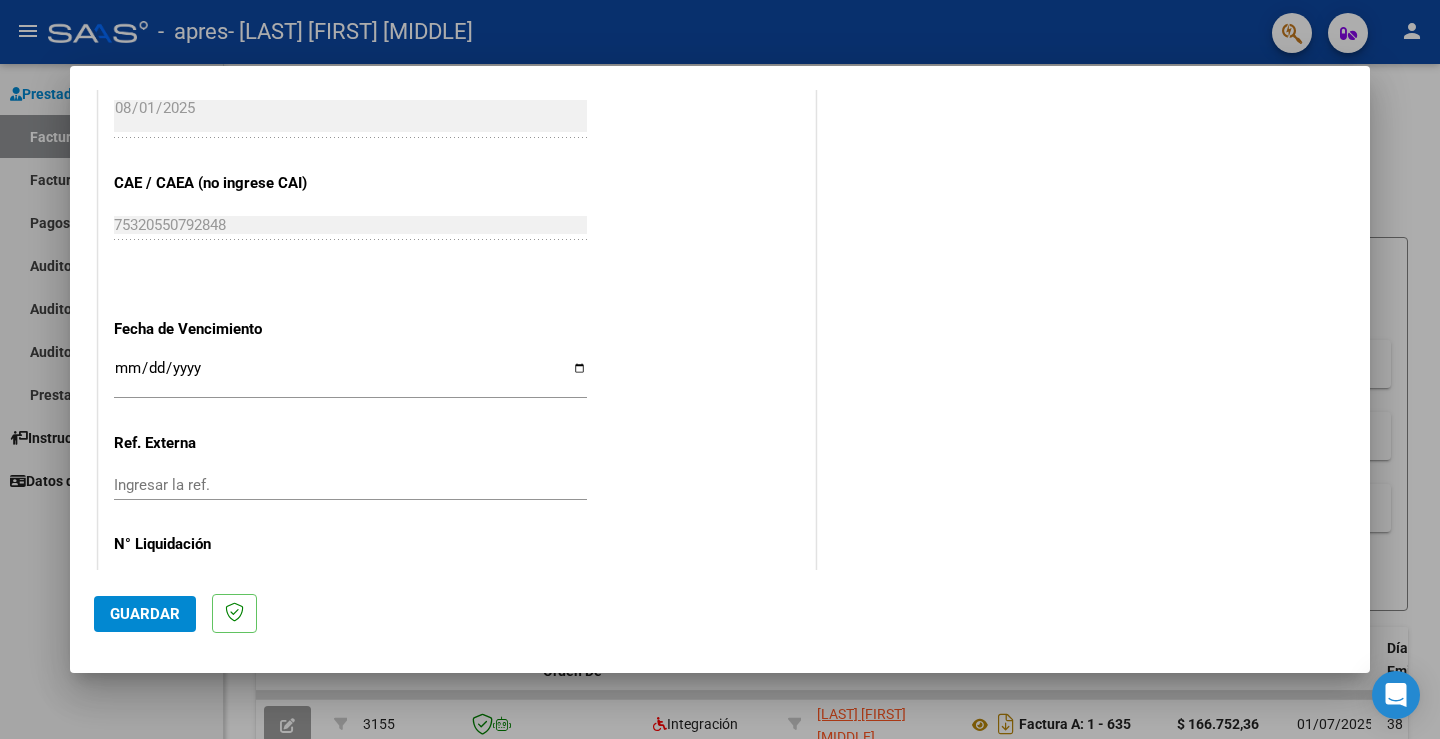 scroll, scrollTop: 1200, scrollLeft: 0, axis: vertical 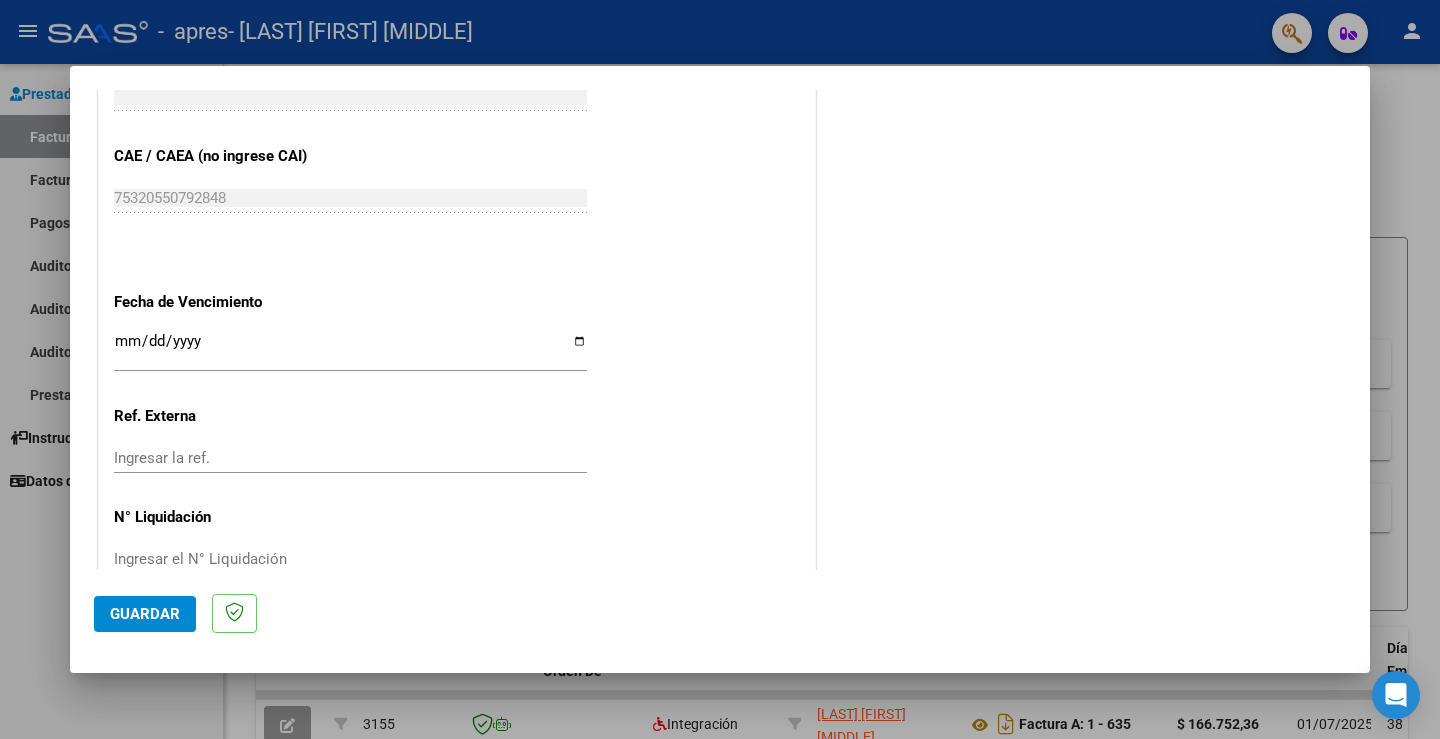 type on "202507" 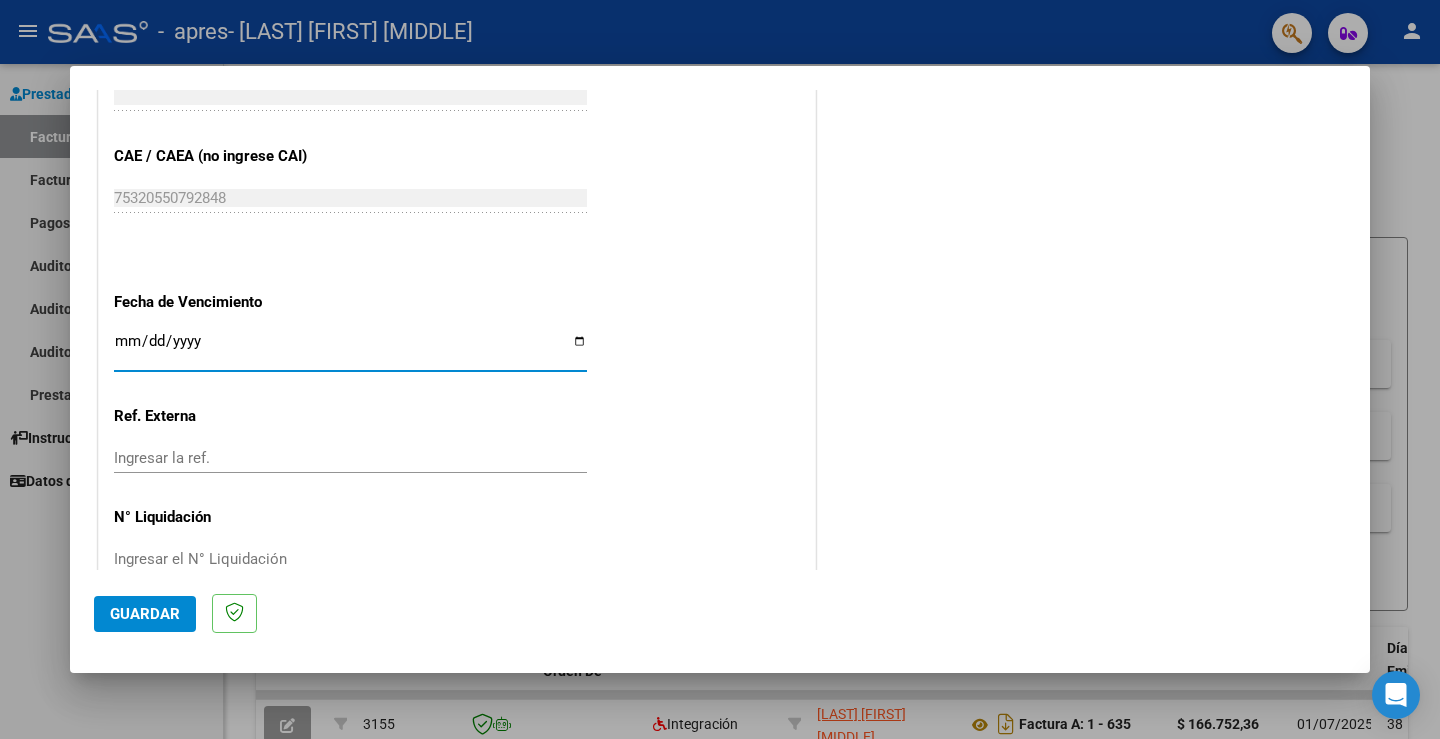 click on "Ingresar la fecha" at bounding box center [350, 349] 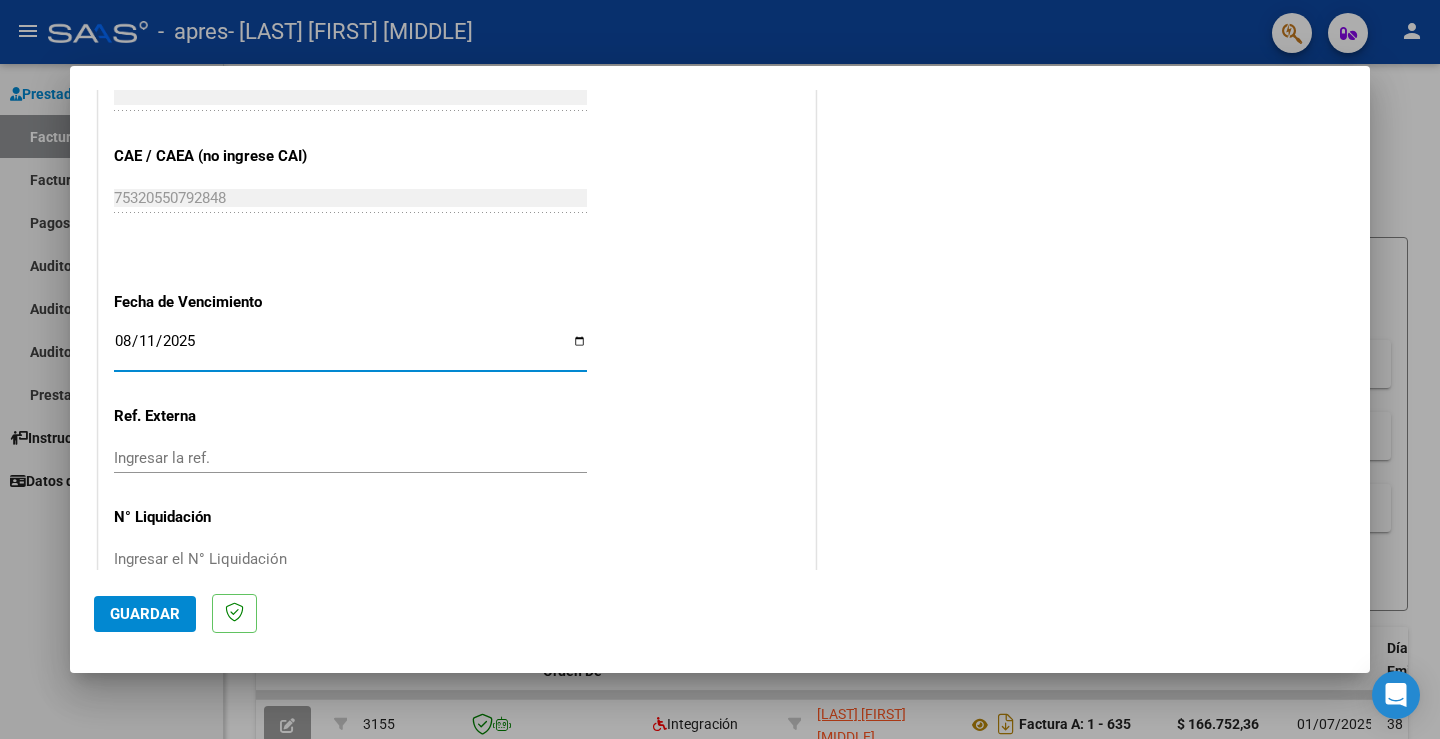 type on "2025-08-11" 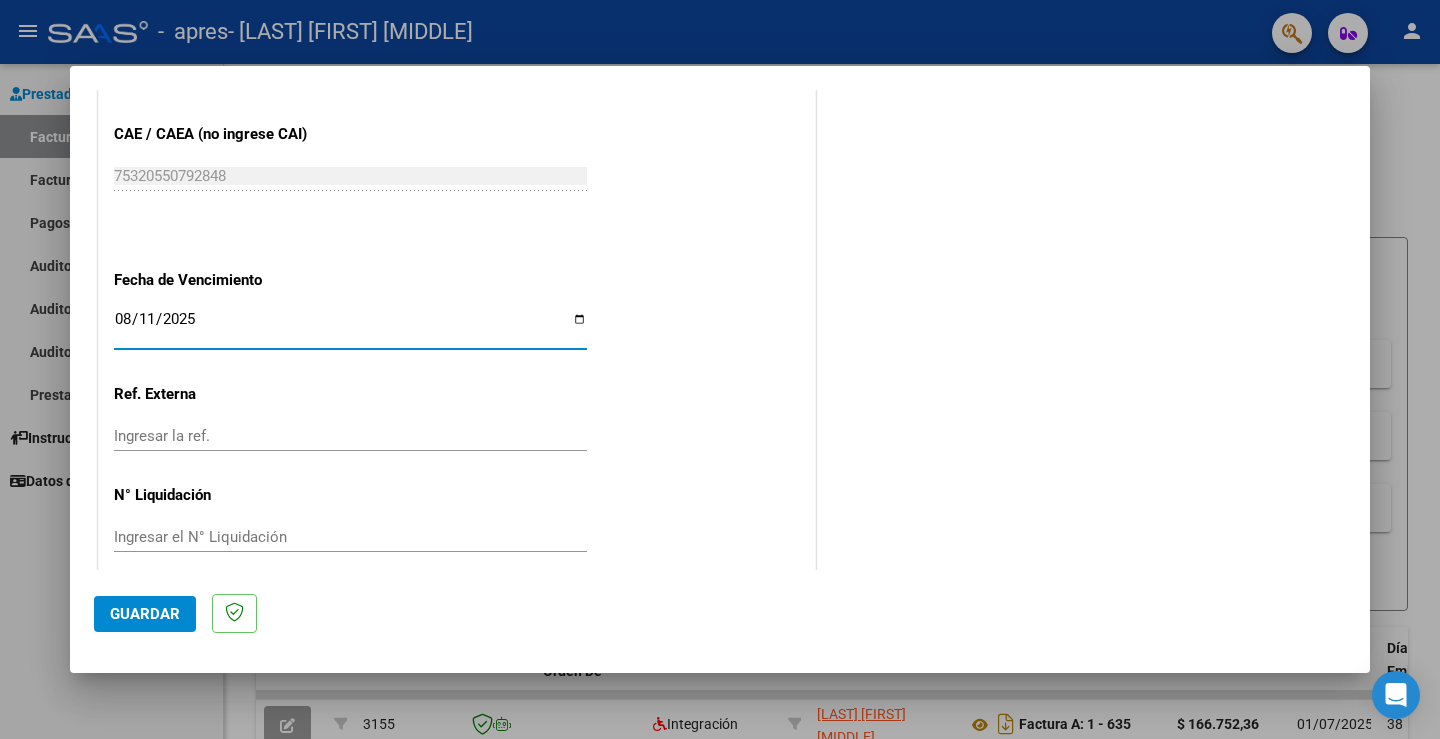 scroll, scrollTop: 1243, scrollLeft: 0, axis: vertical 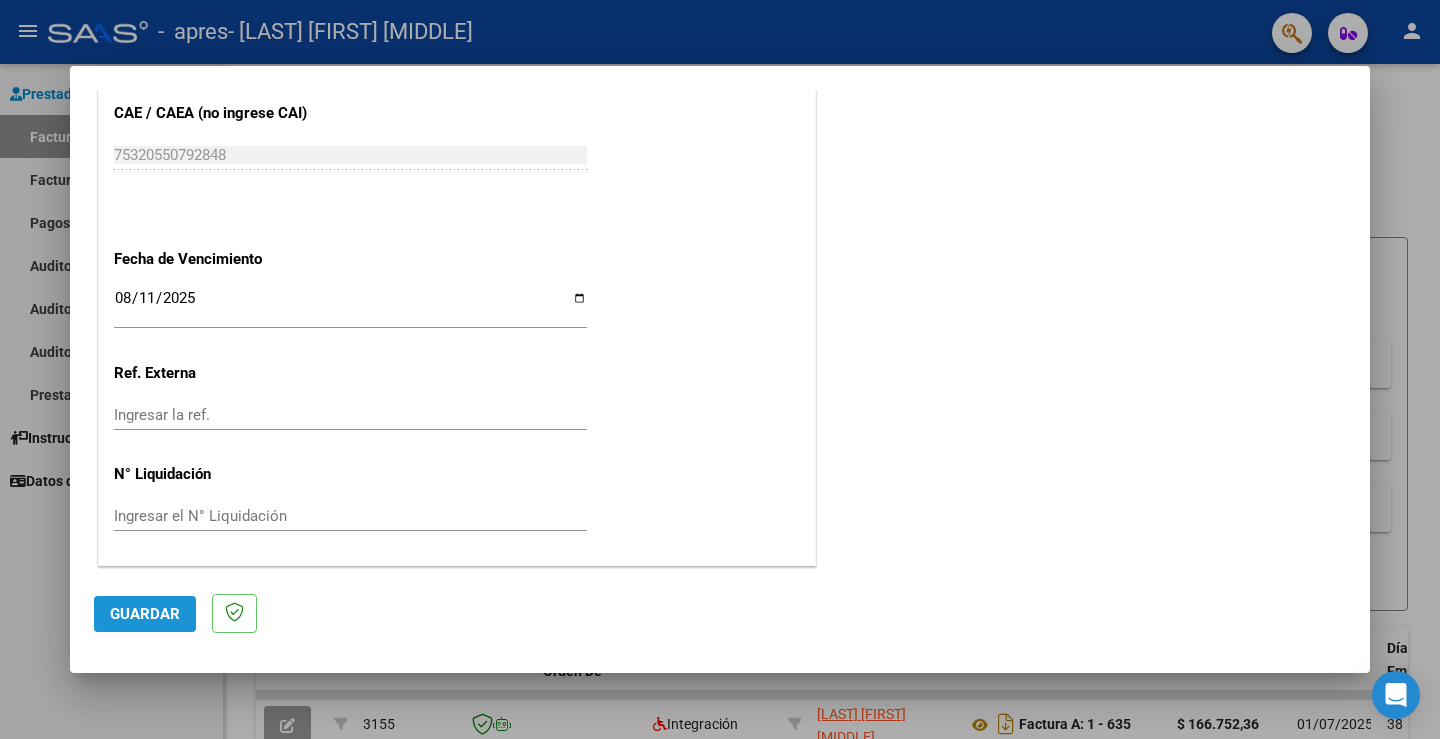 click on "Guardar" 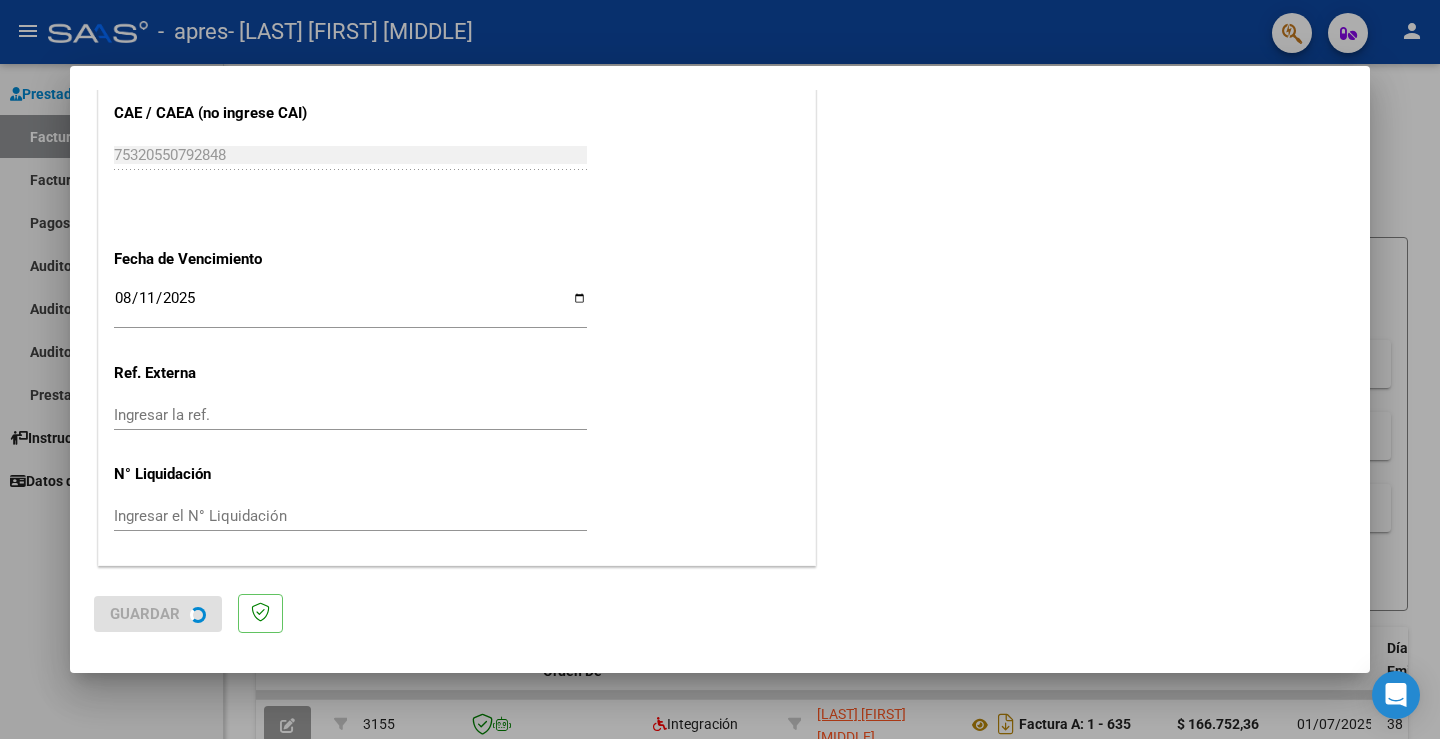 scroll, scrollTop: 0, scrollLeft: 0, axis: both 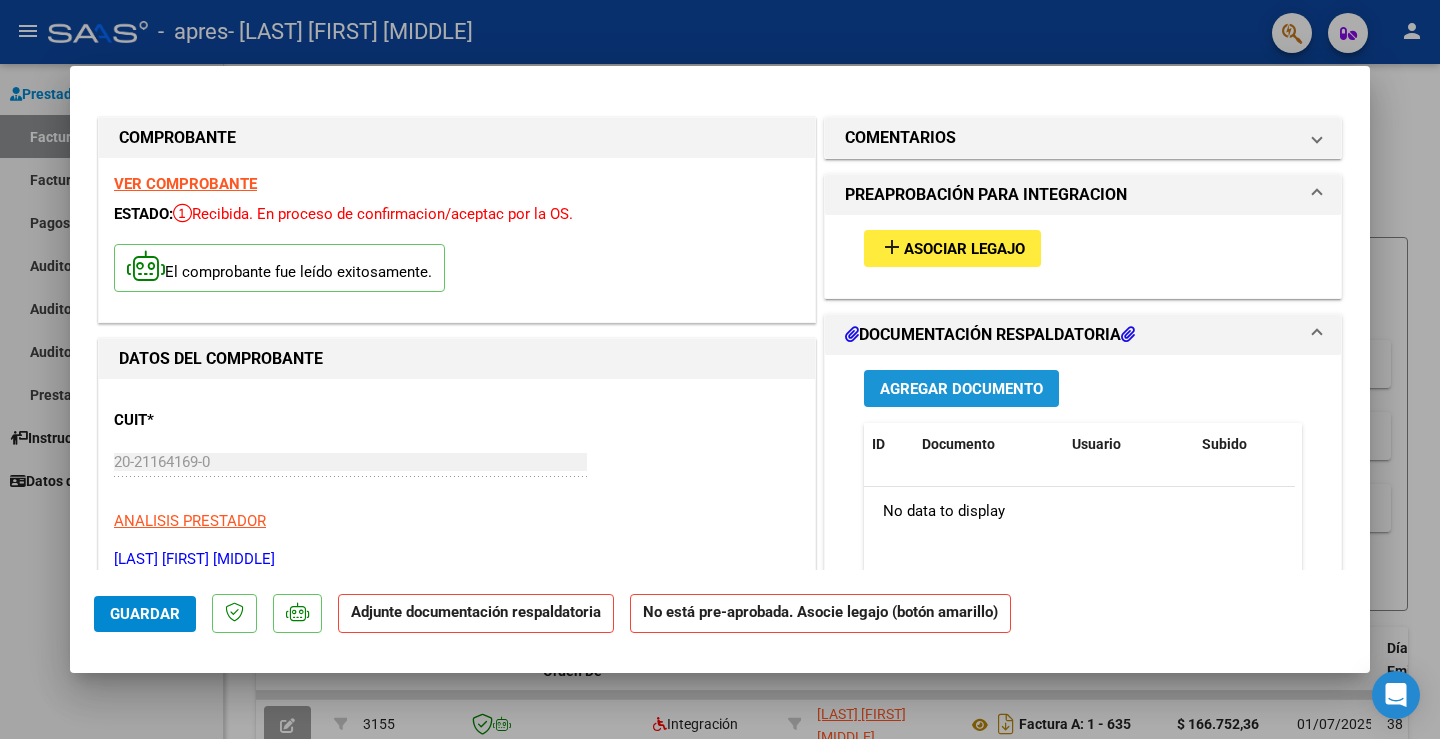 click on "Agregar Documento" at bounding box center (961, 389) 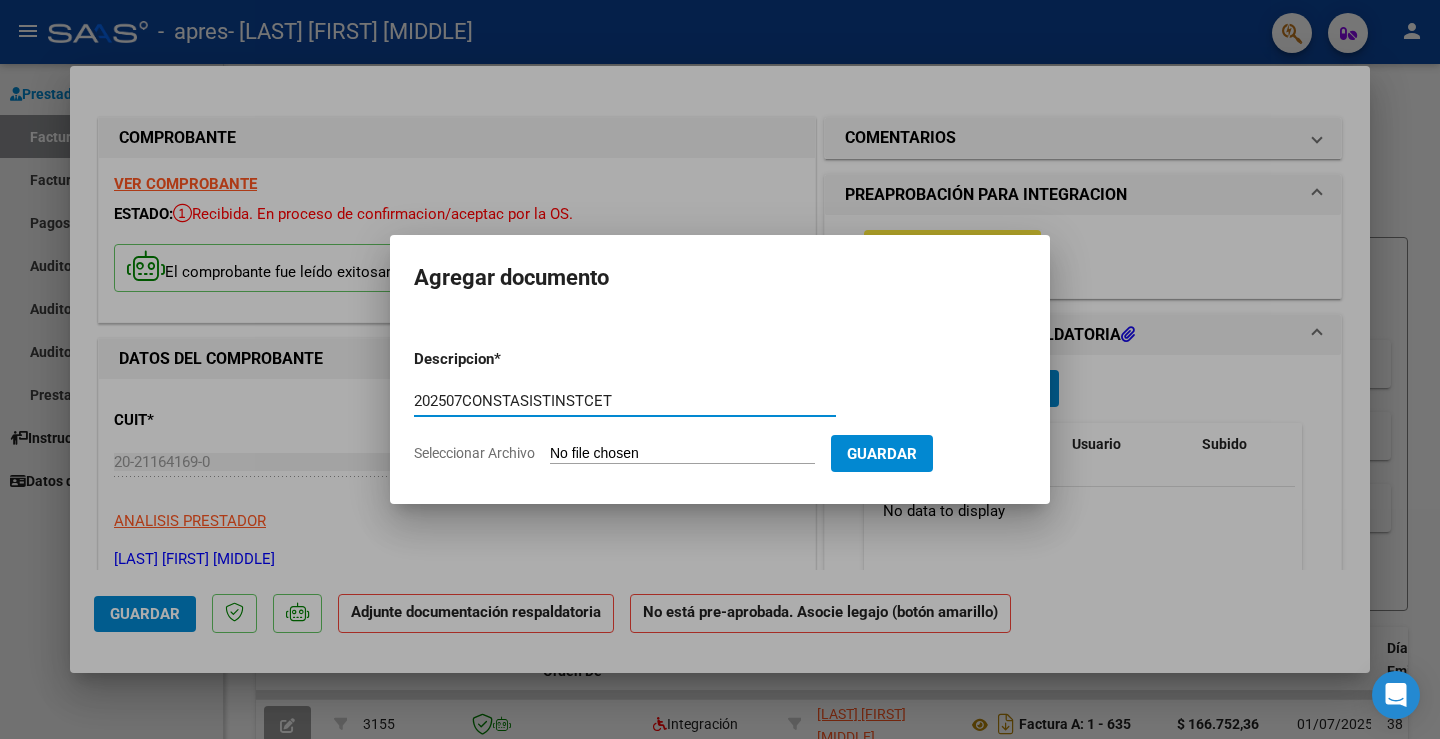type on "202507CONSTASISTINSTCET" 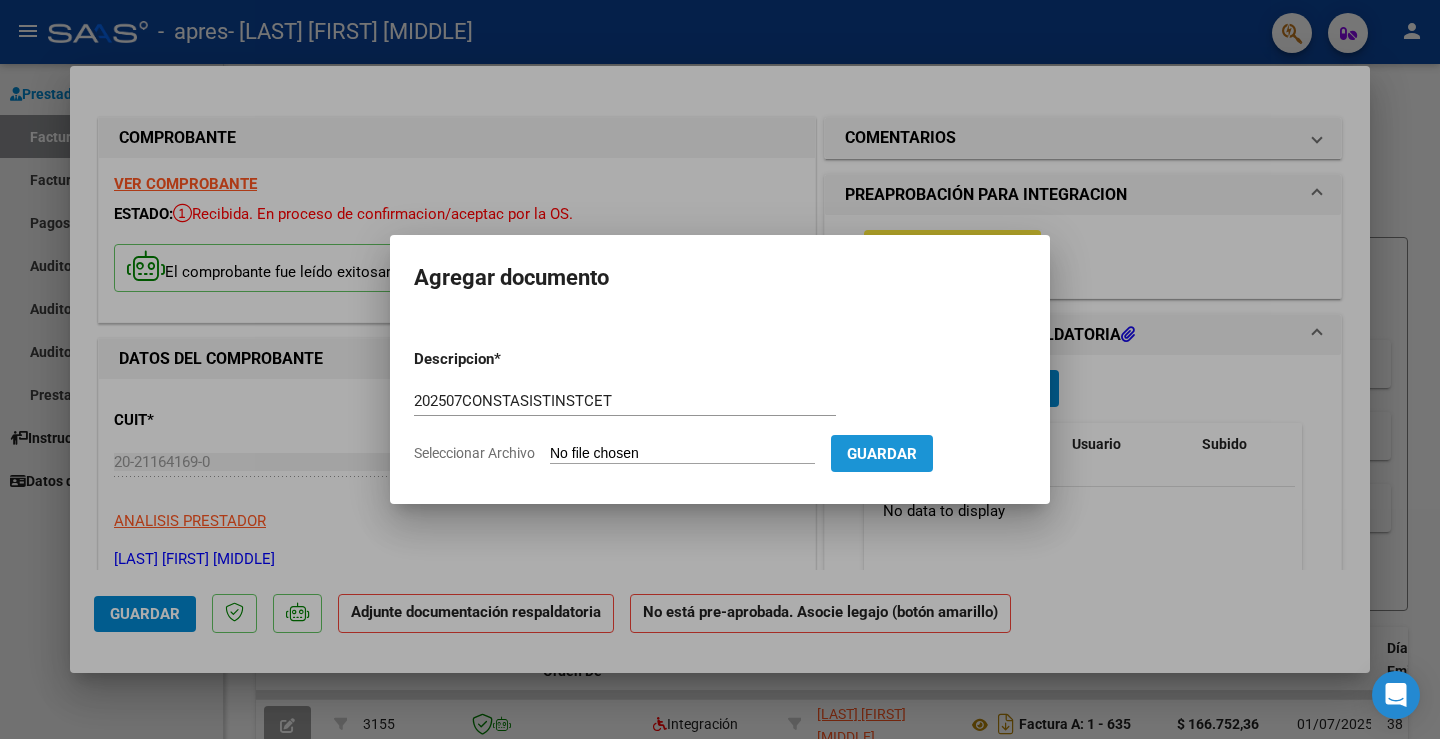 click on "Guardar" at bounding box center [882, 454] 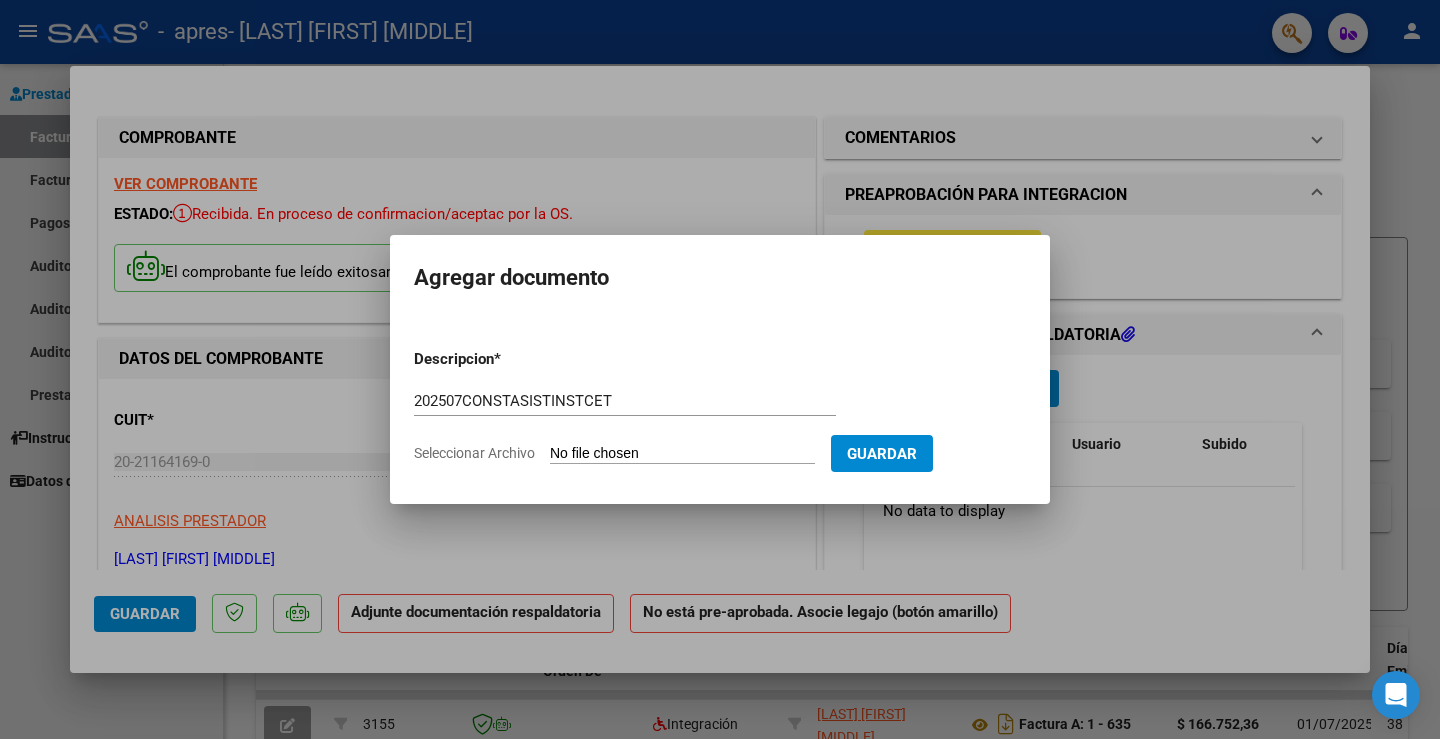 click on "Seleccionar Archivo" at bounding box center (682, 454) 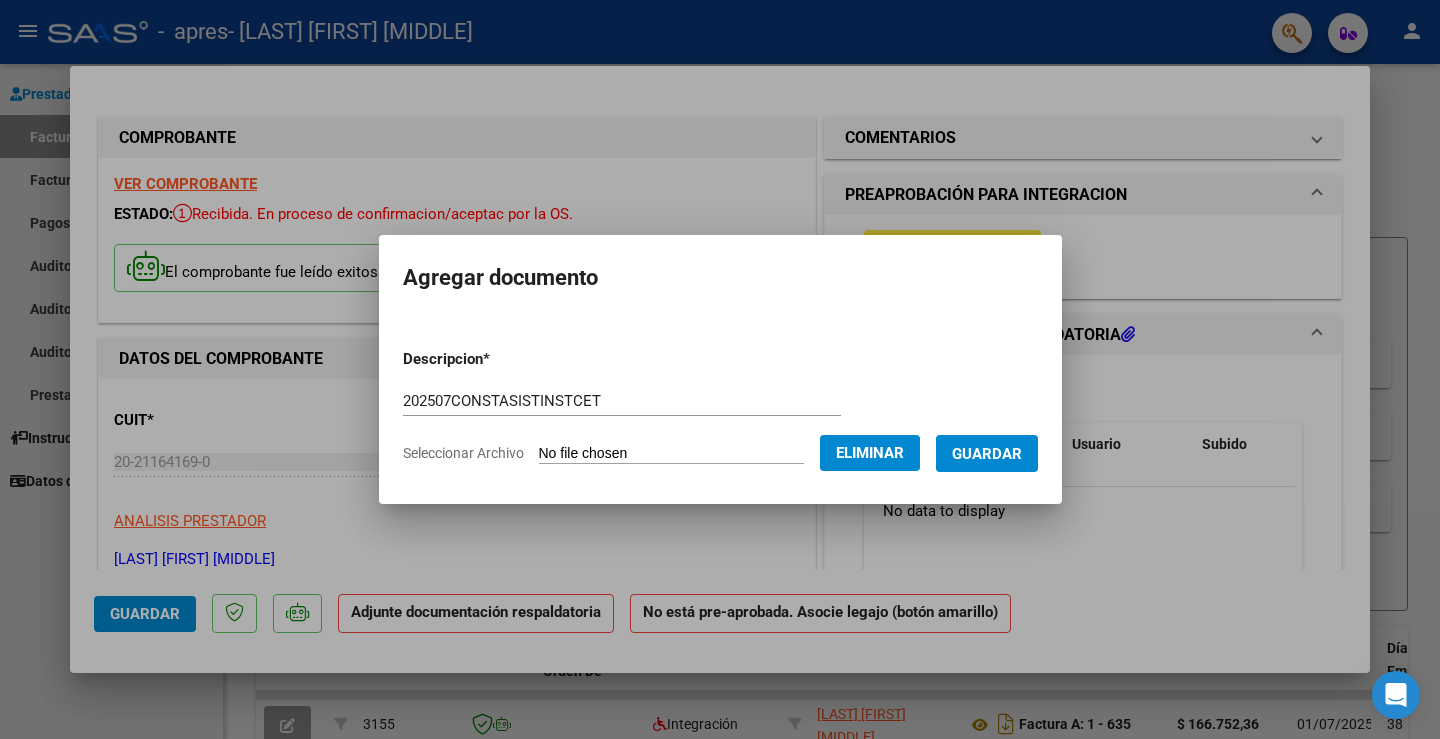 click on "Guardar" at bounding box center (987, 453) 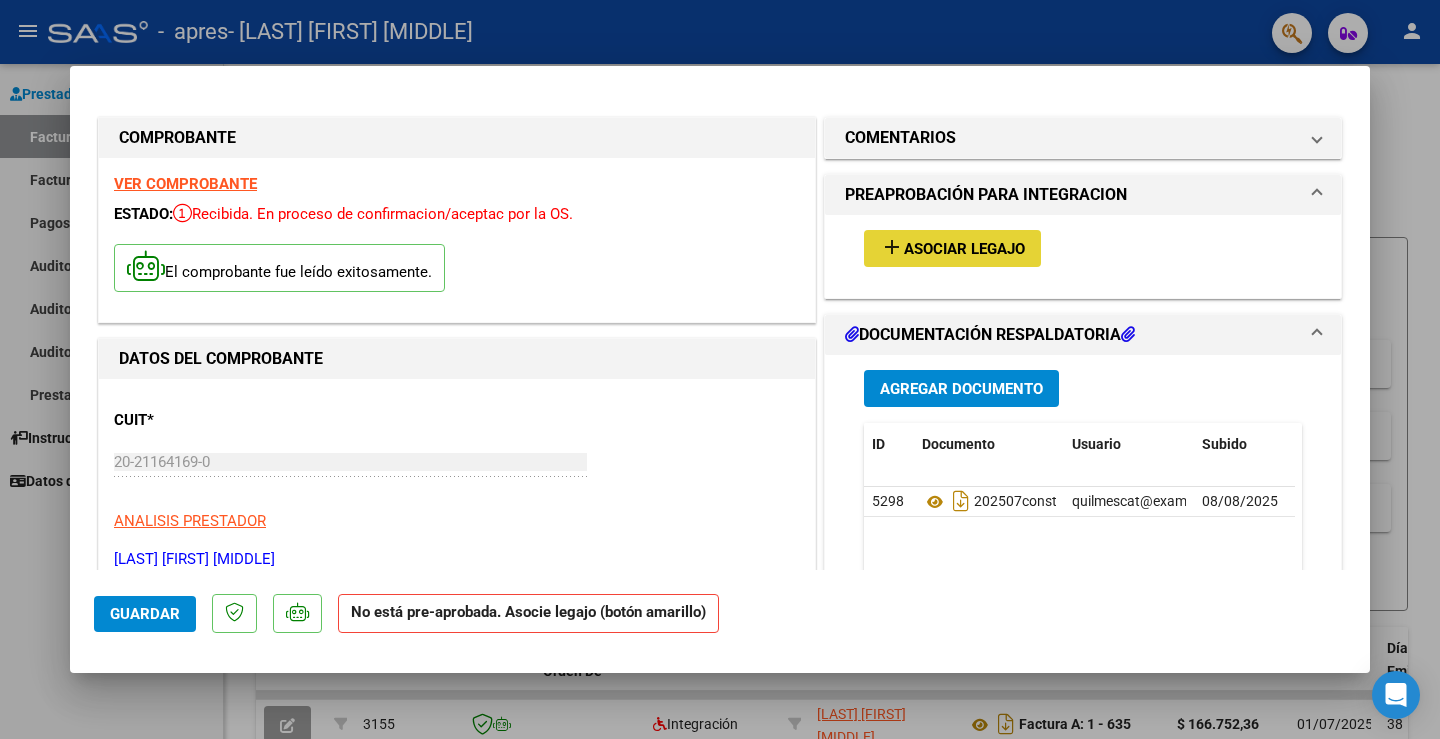 click on "Asociar Legajo" at bounding box center (964, 249) 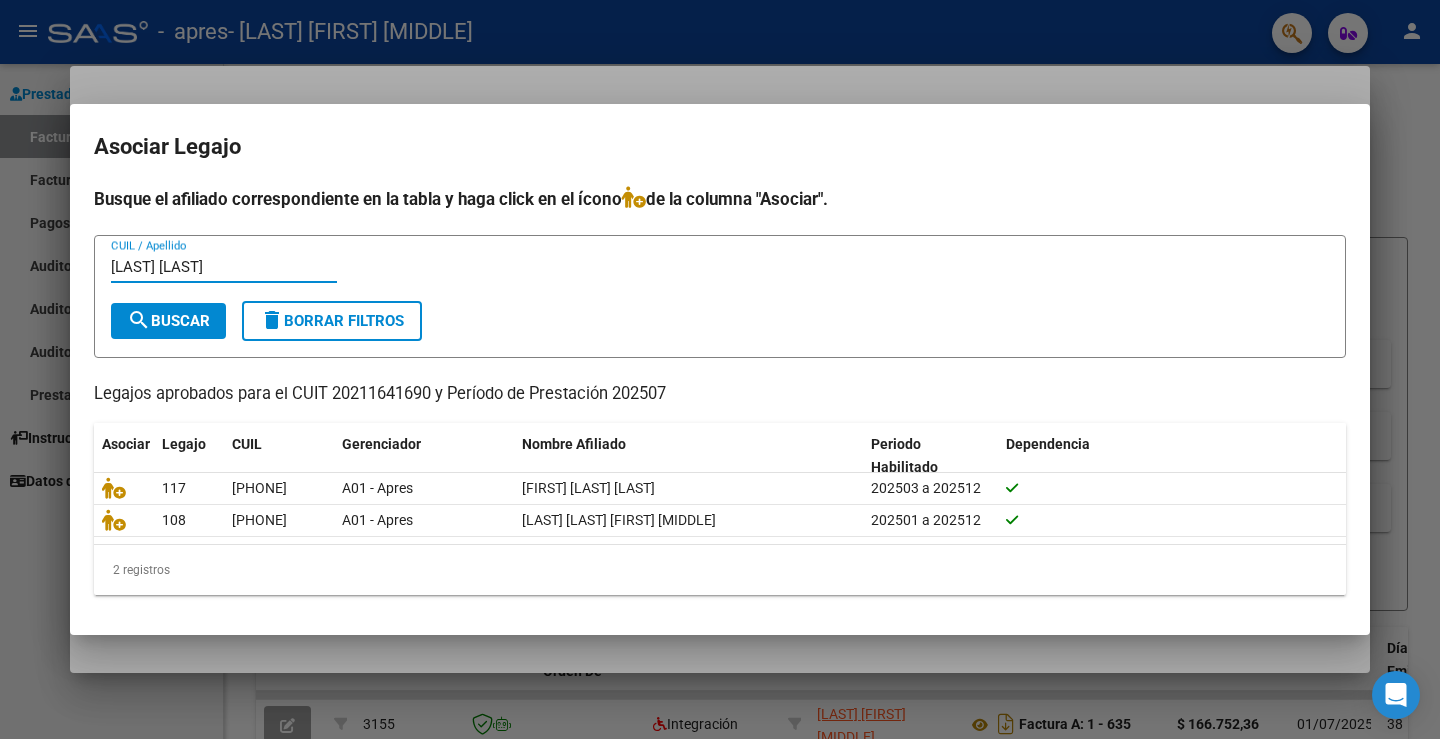 type on "[LAST] [LAST]" 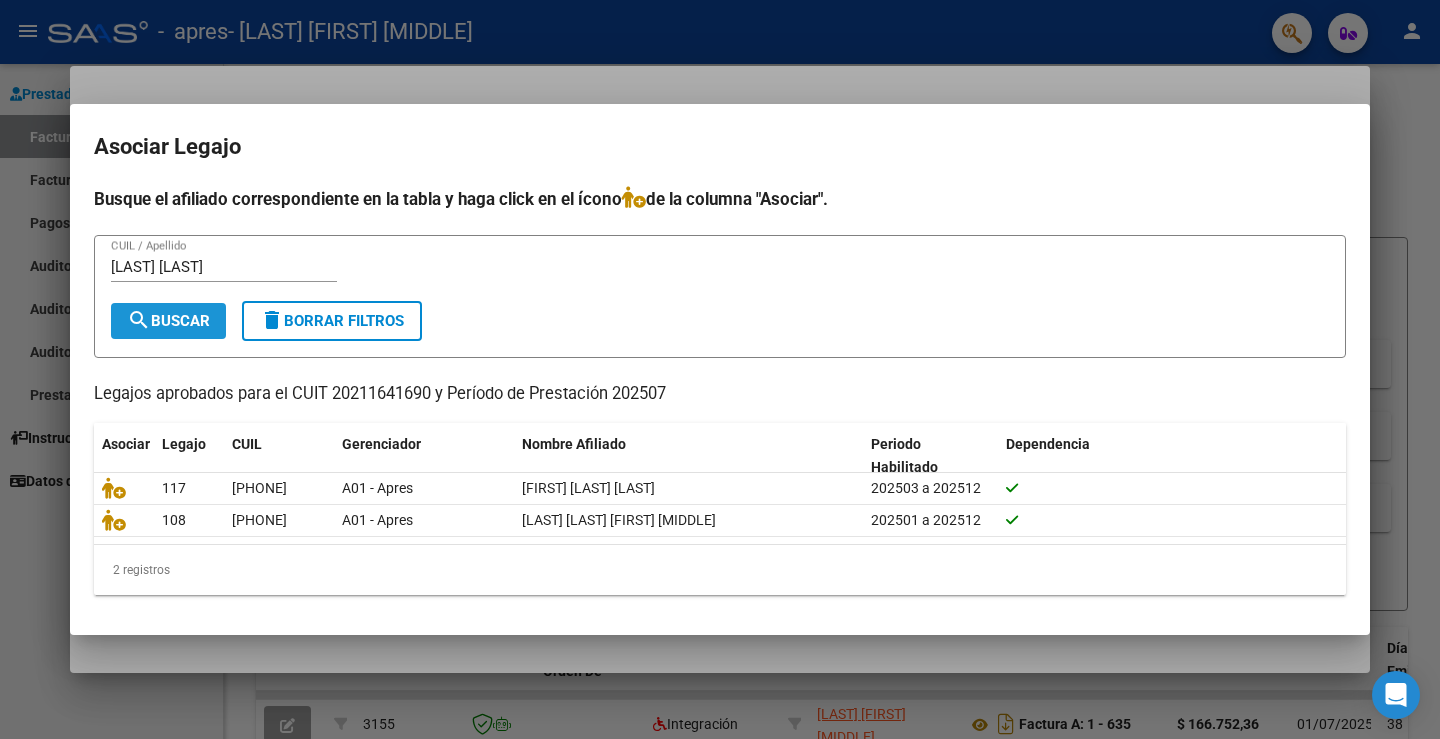 click on "search  Buscar" at bounding box center (168, 321) 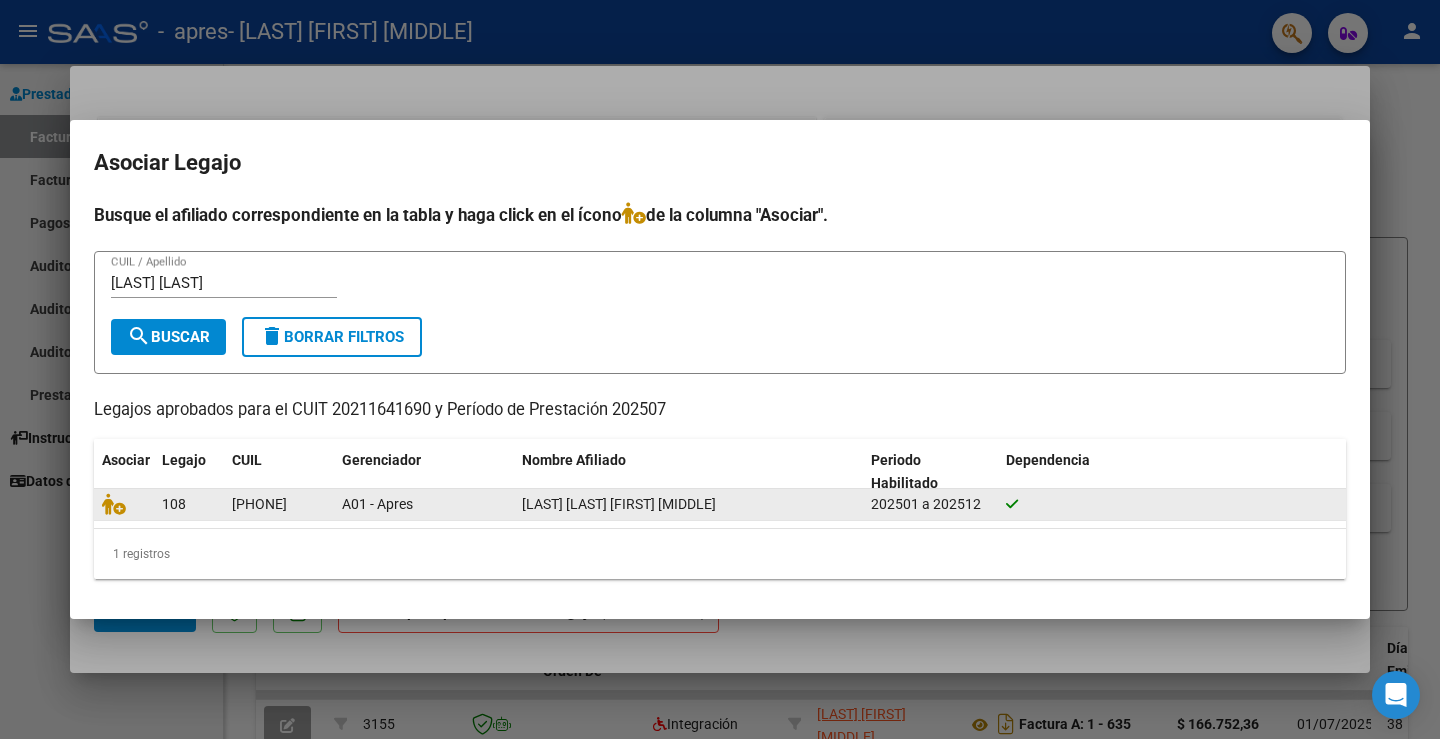 click on "[LAST] [LAST] [FIRST] [MIDDLE]" 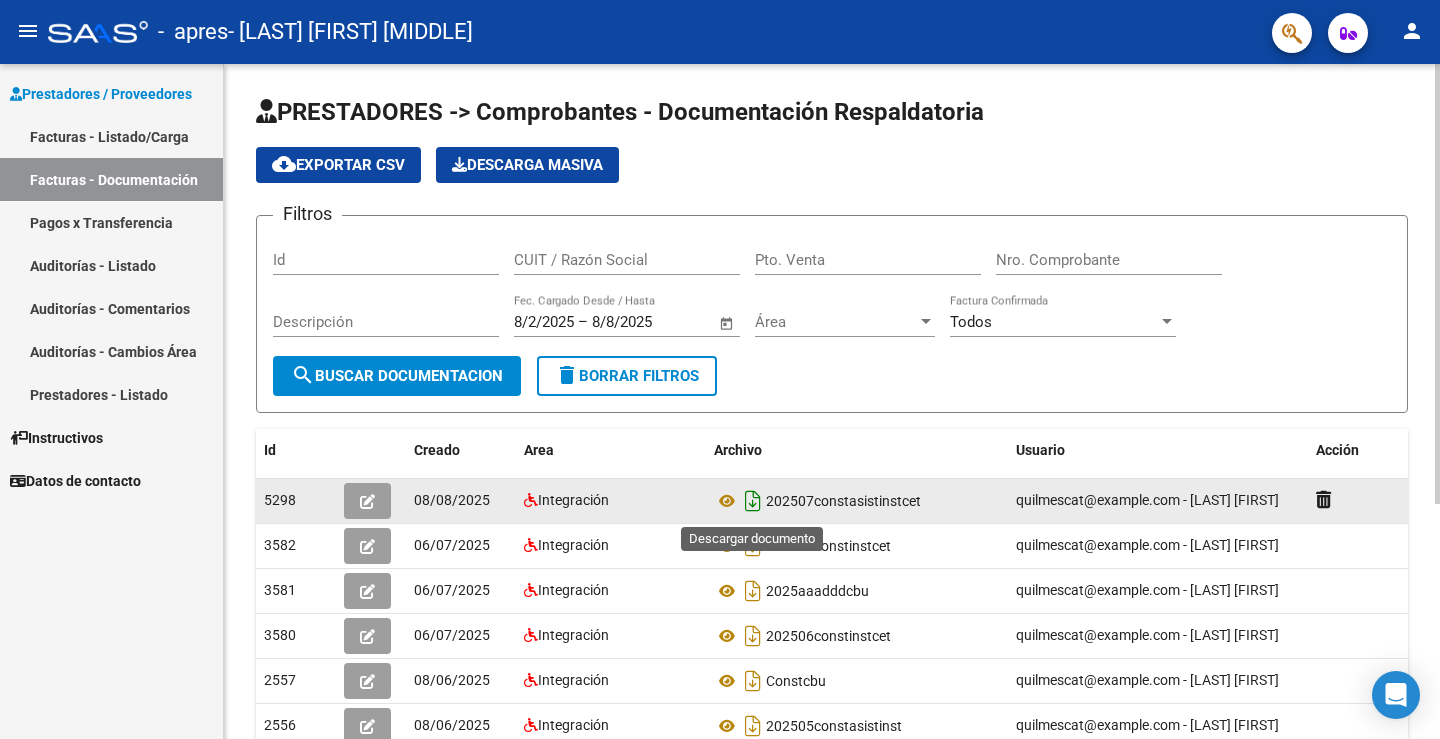 click 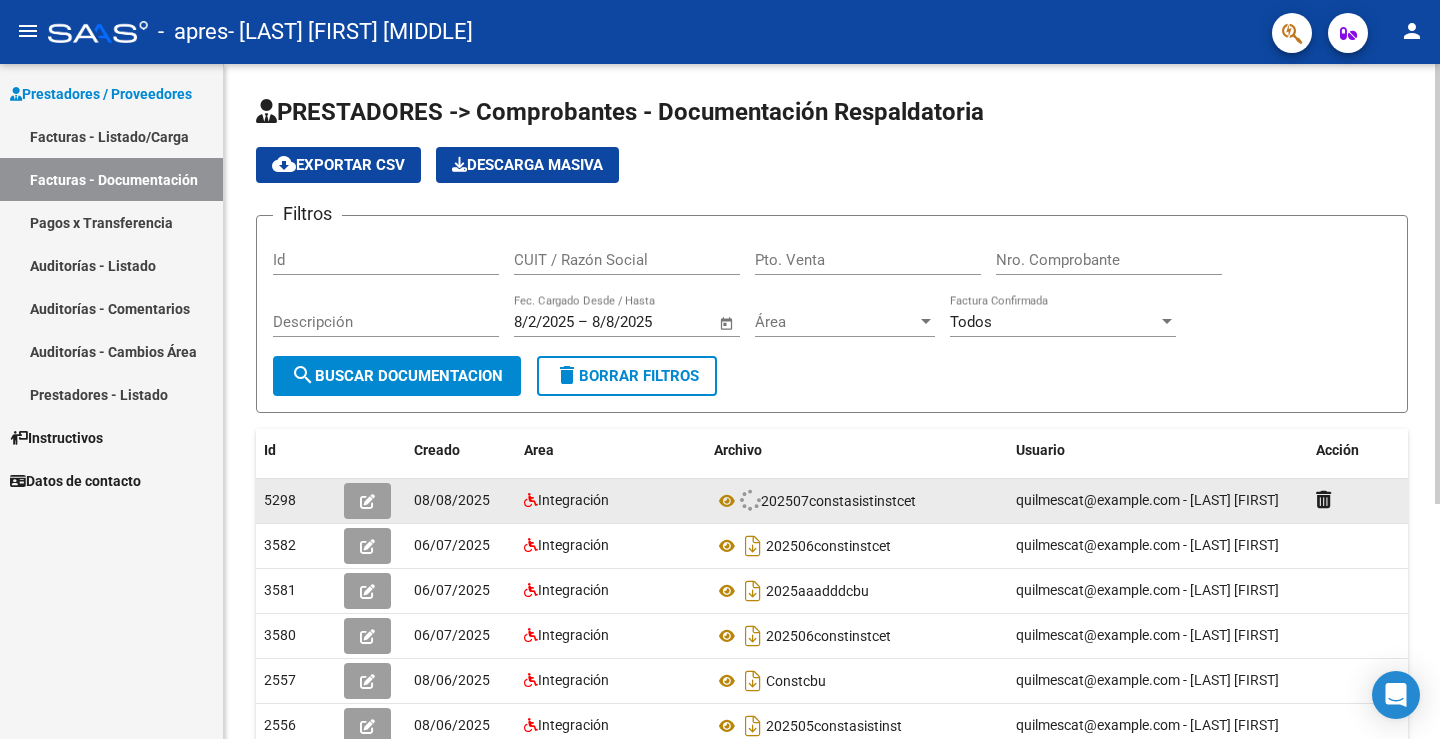 click 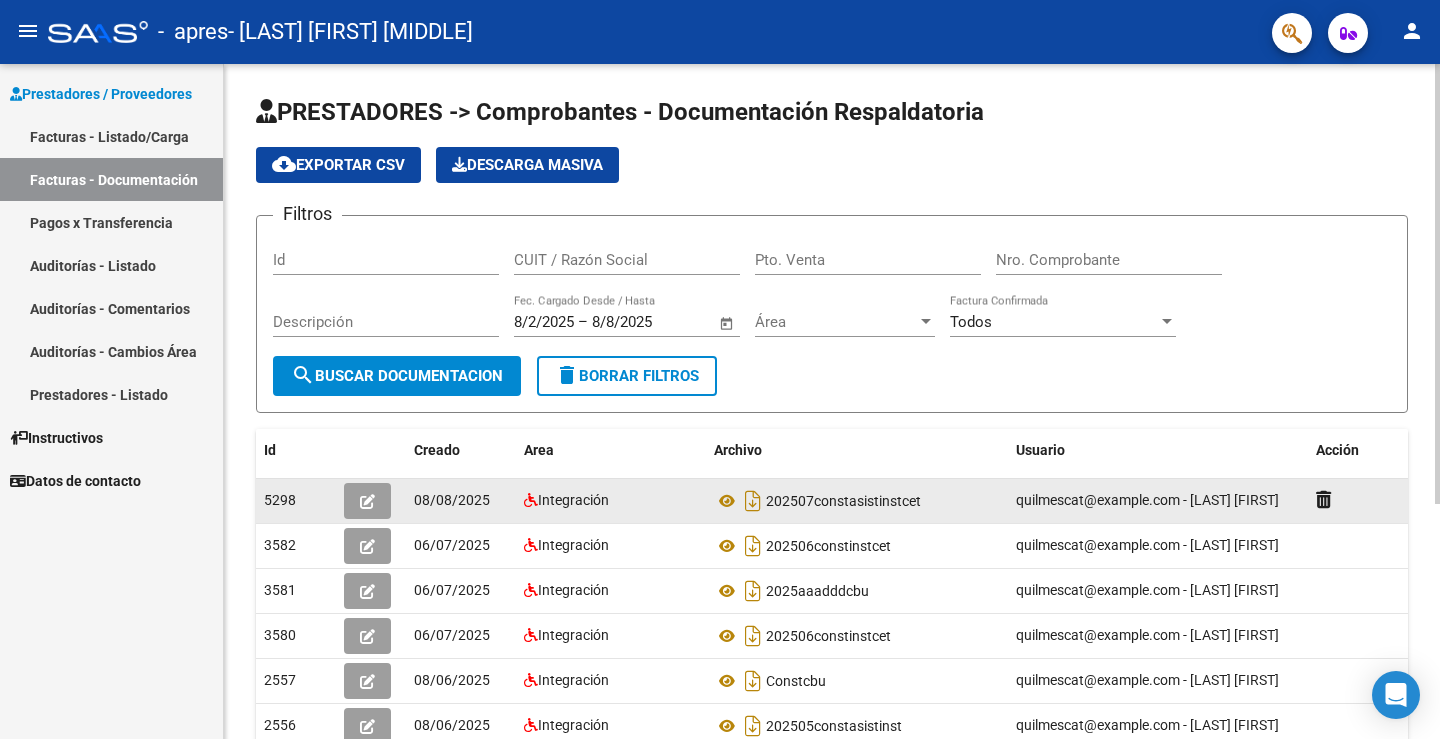 click on "5298" 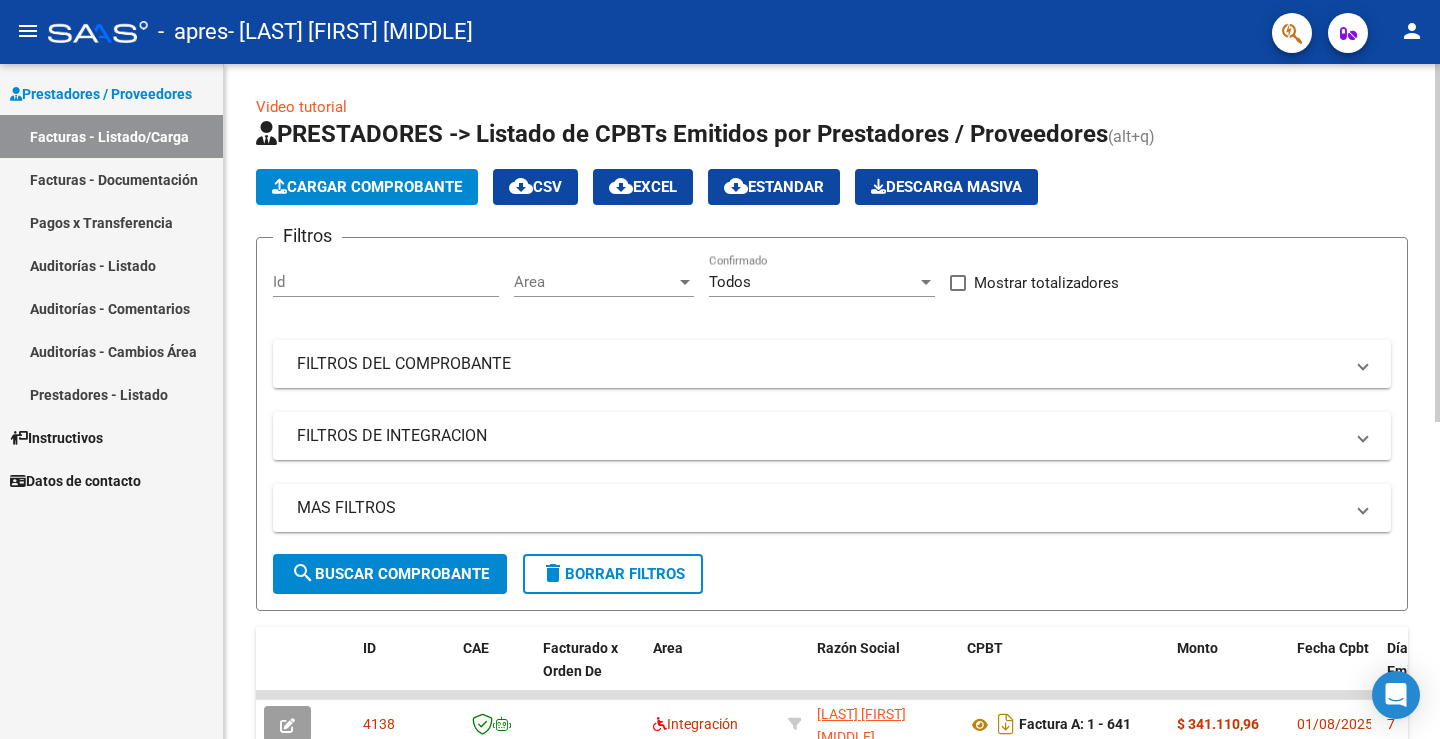 click on "Cargar Comprobante" 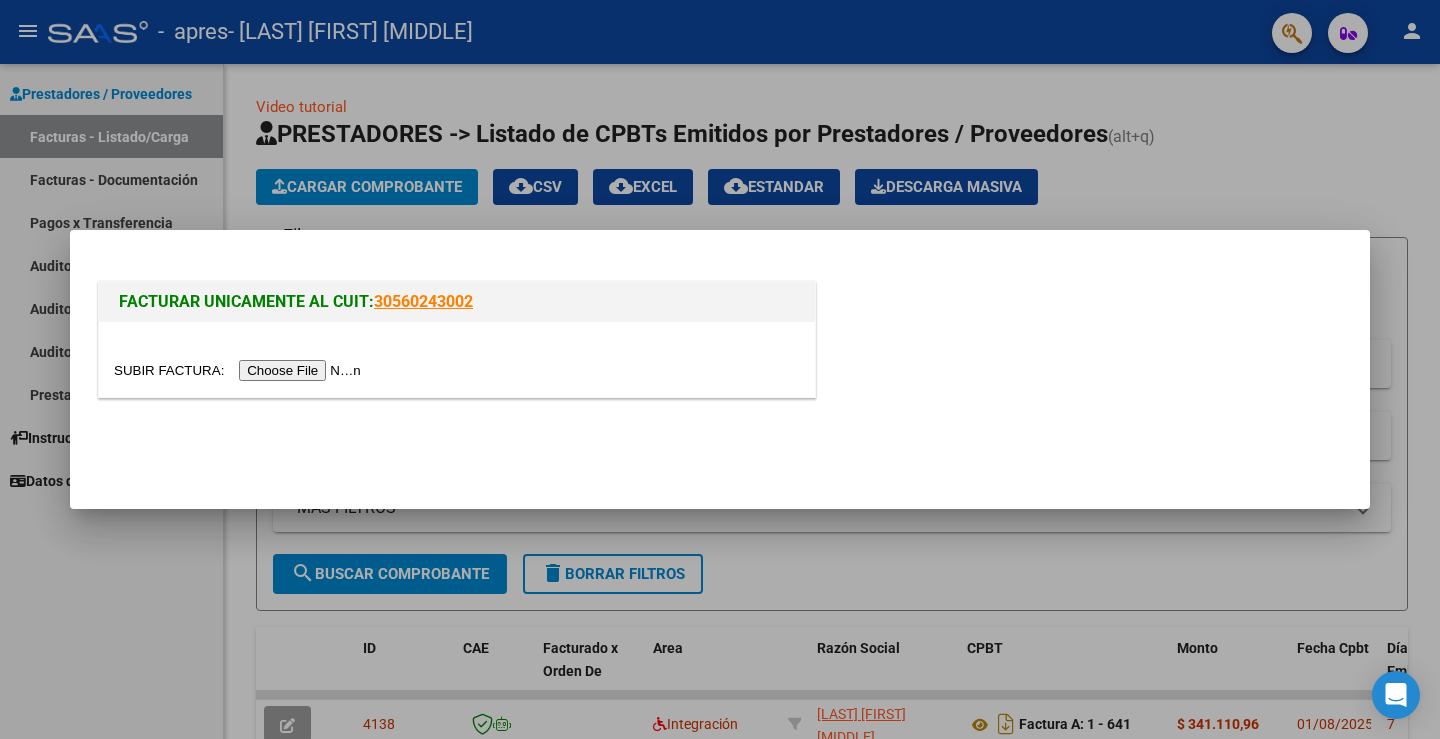 click at bounding box center (240, 370) 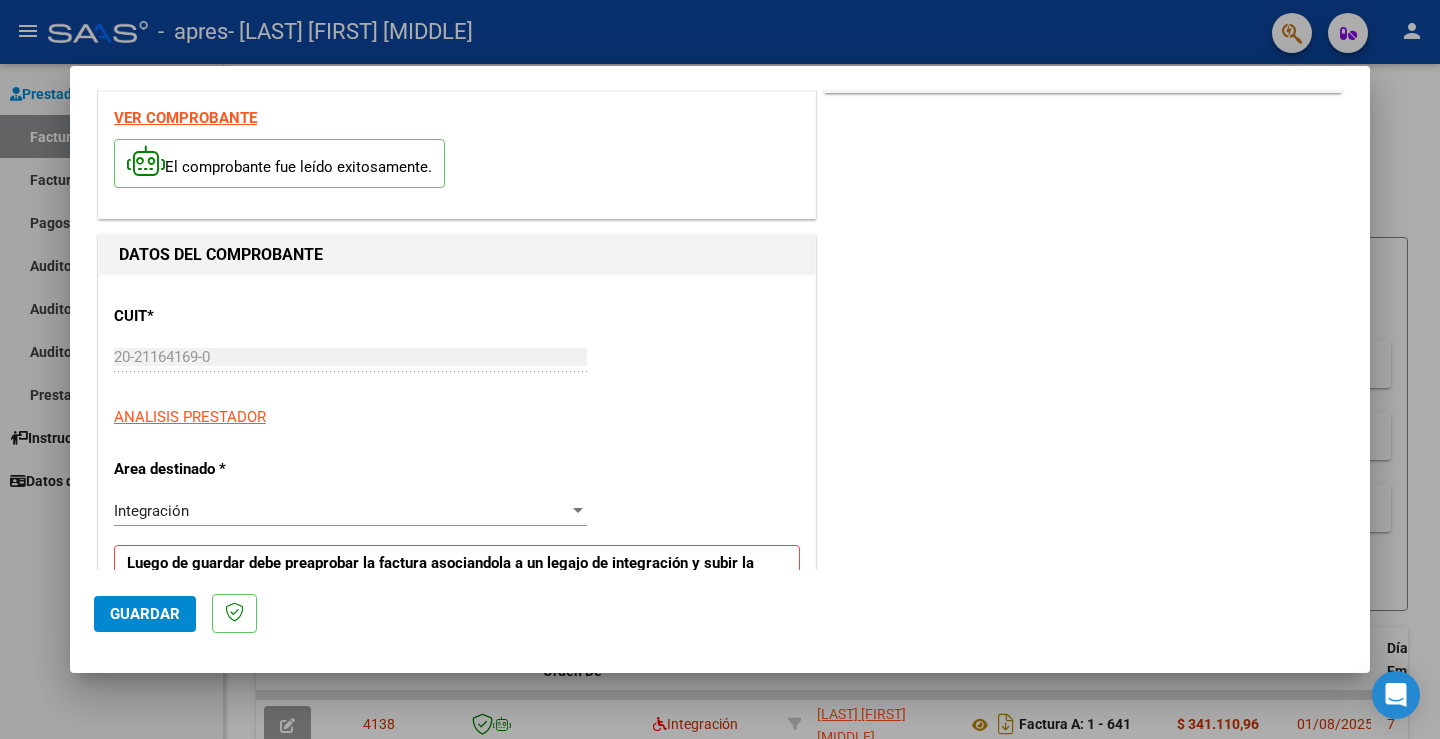 scroll, scrollTop: 400, scrollLeft: 0, axis: vertical 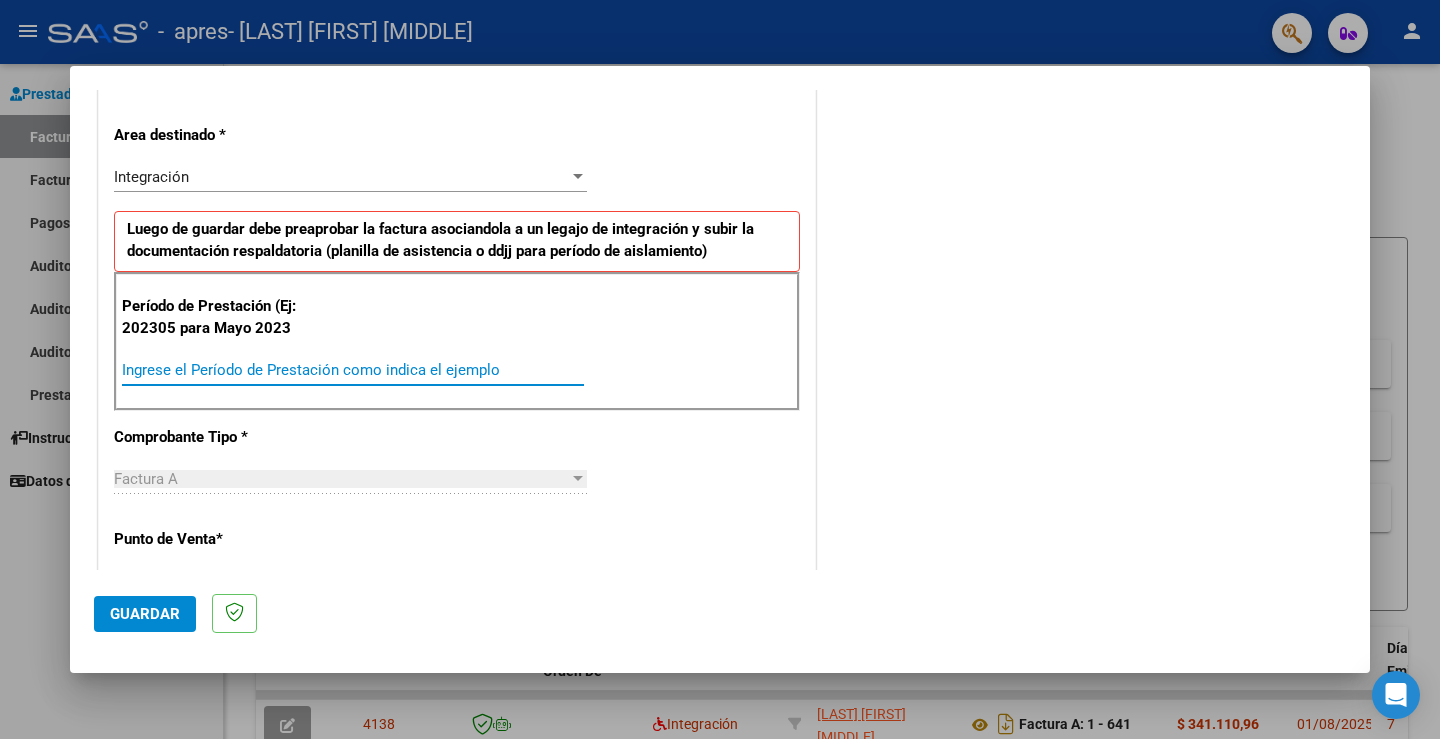 click on "Ingrese el Período de Prestación como indica el ejemplo" at bounding box center [353, 370] 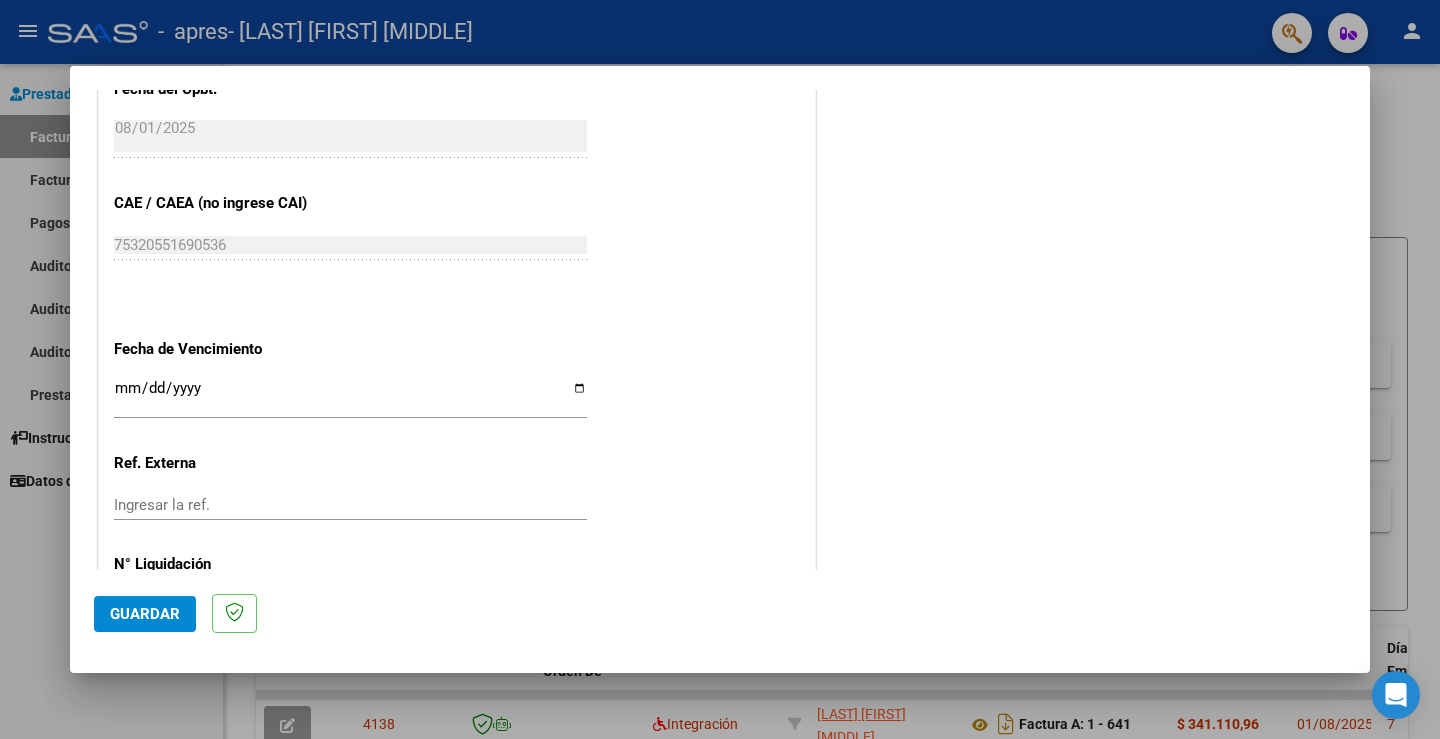 scroll, scrollTop: 1200, scrollLeft: 0, axis: vertical 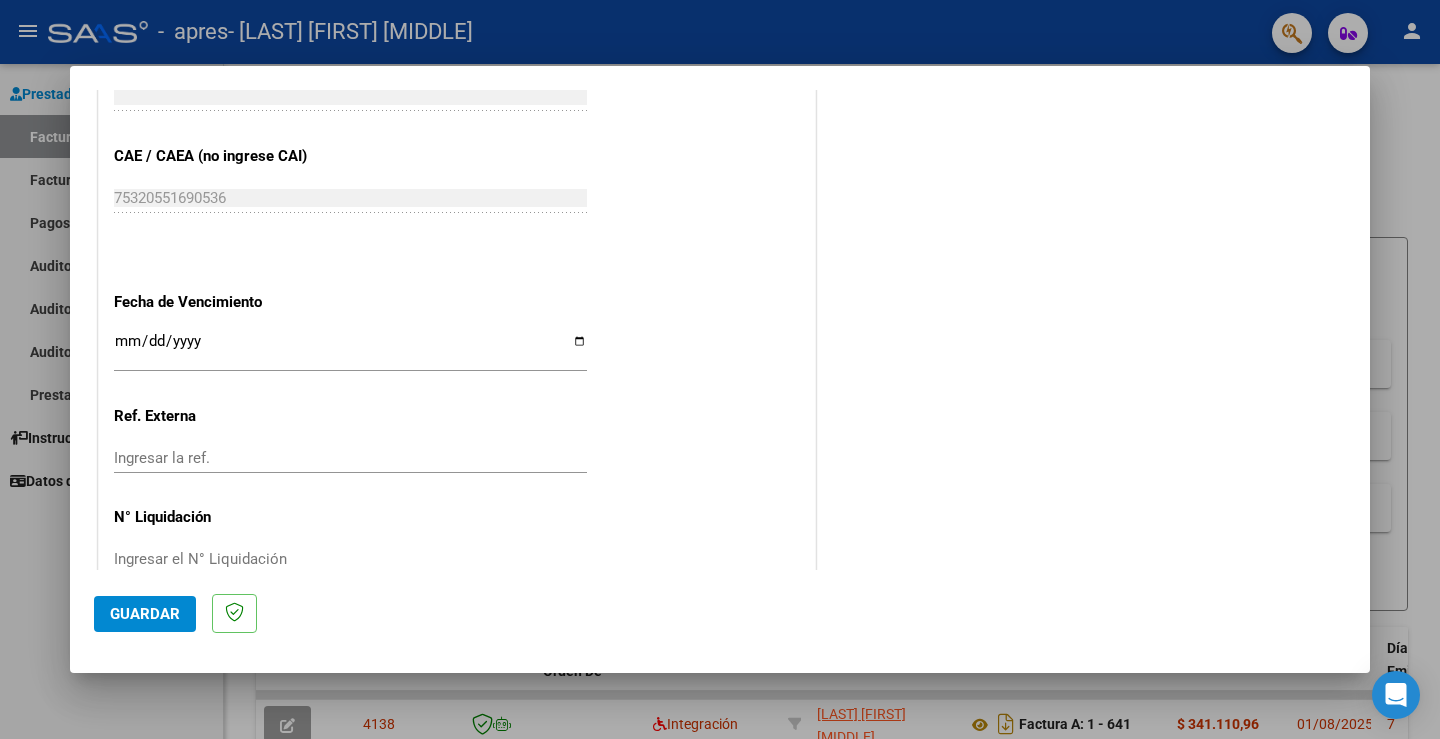 type on "202507" 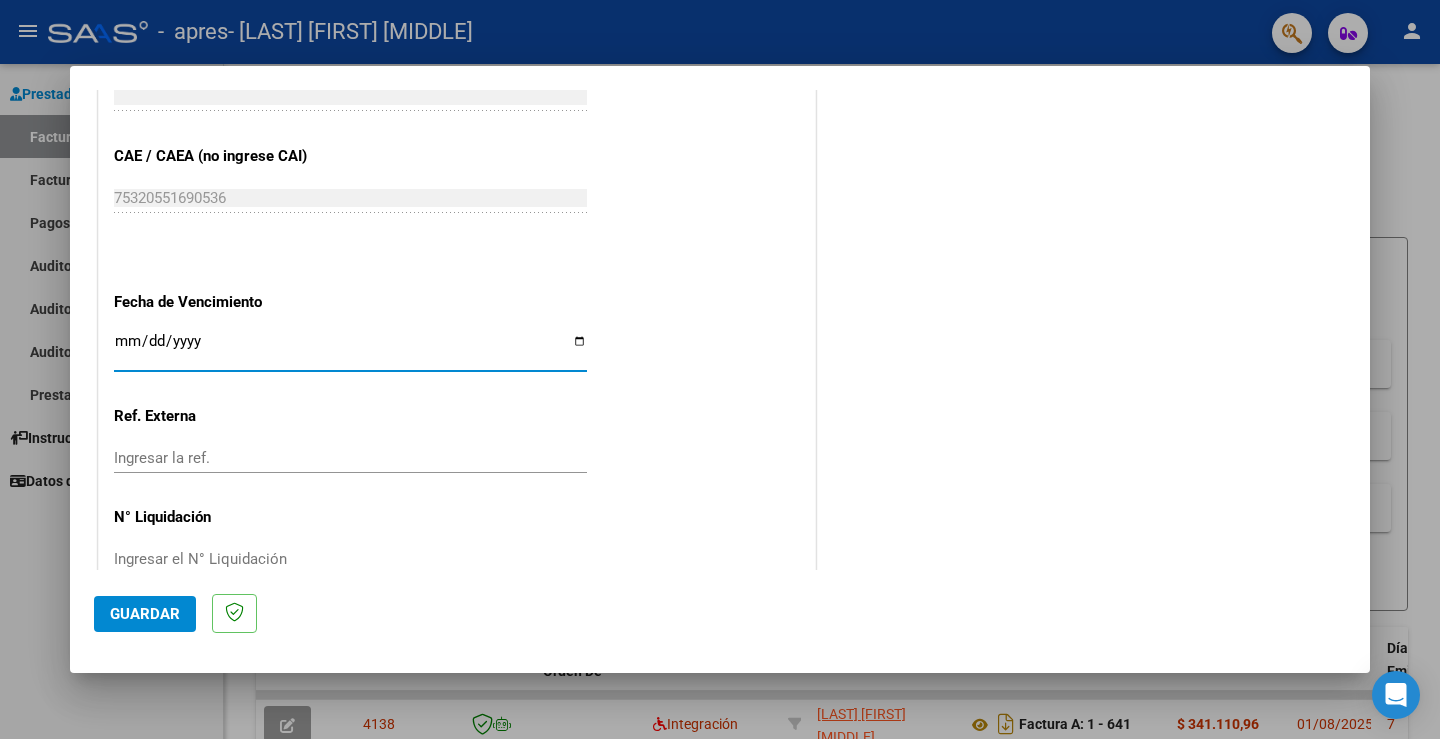 click on "Ingresar la fecha" at bounding box center [350, 349] 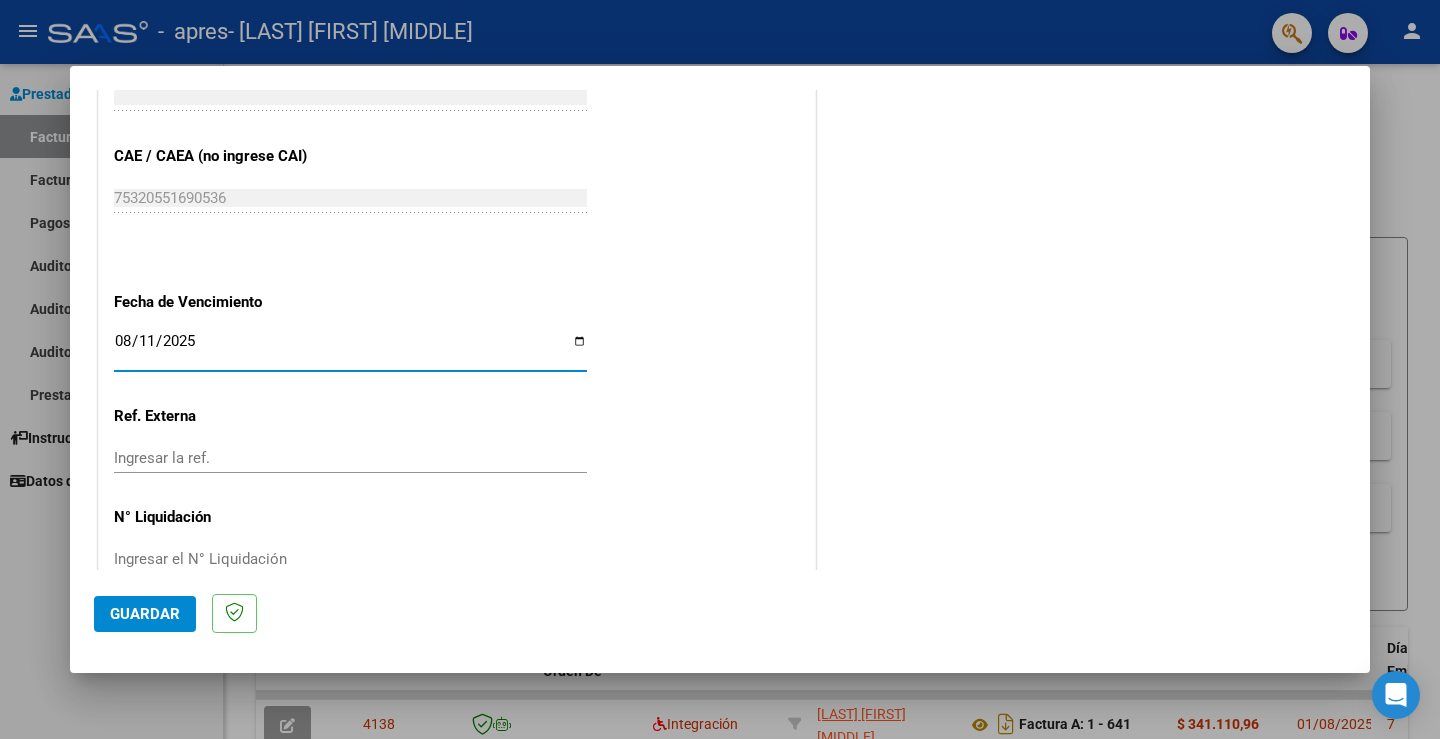 type on "2025-08-11" 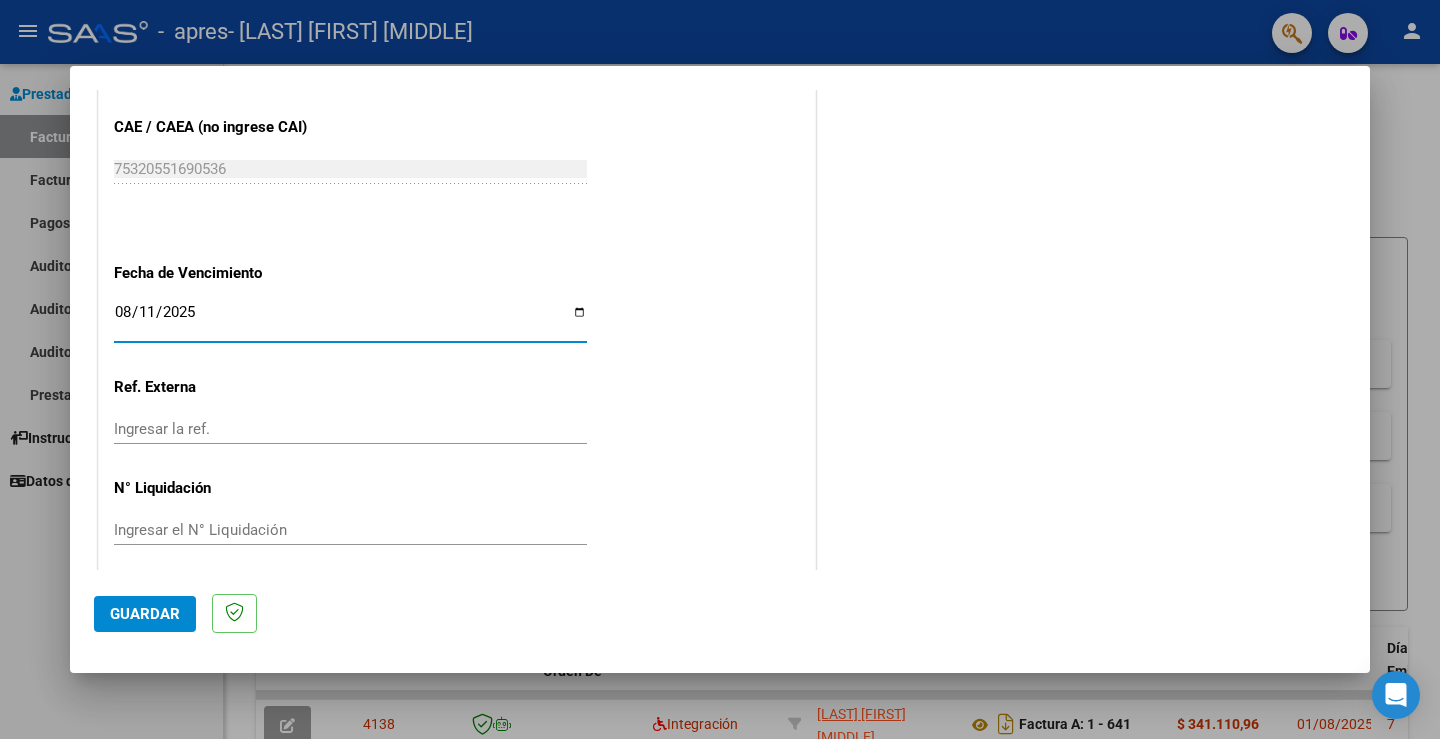 scroll, scrollTop: 1243, scrollLeft: 0, axis: vertical 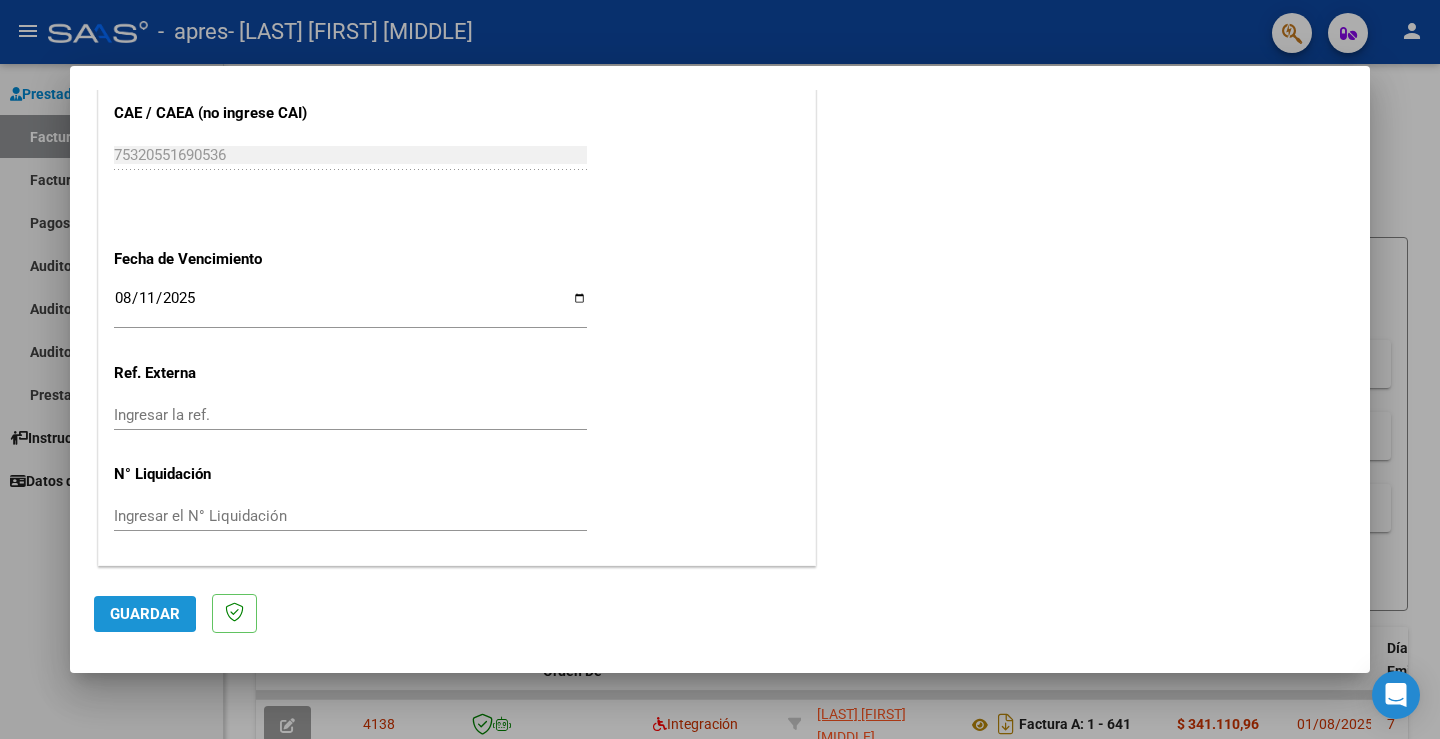 click on "Guardar" 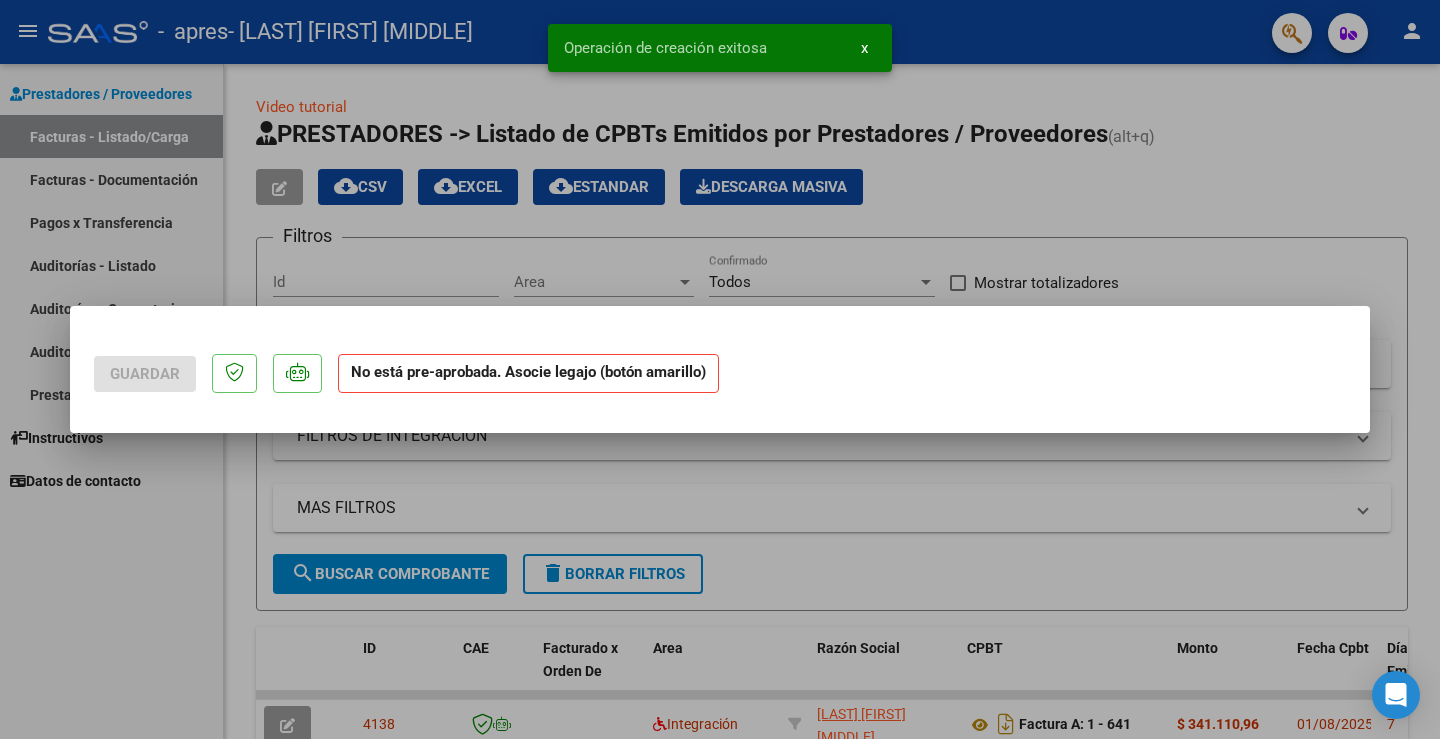 scroll, scrollTop: 0, scrollLeft: 0, axis: both 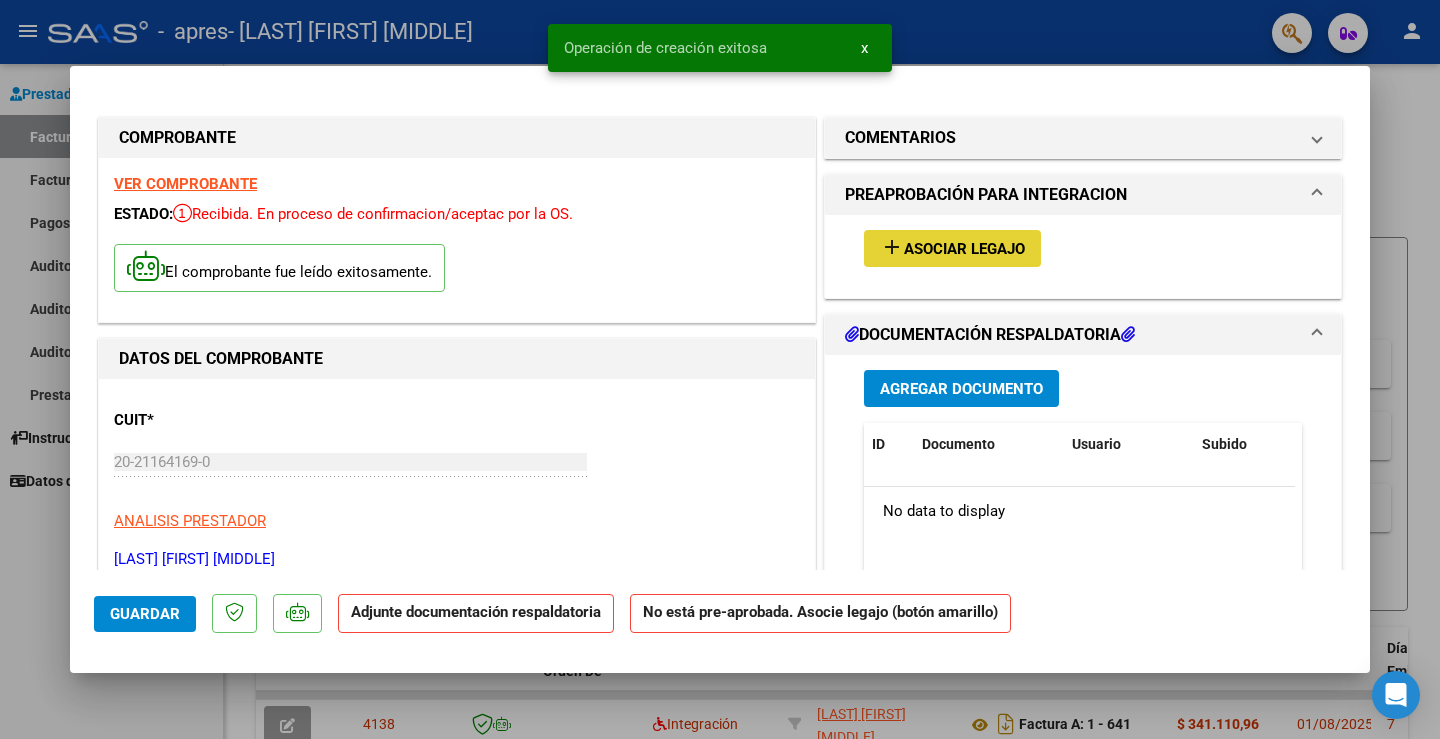 click on "Asociar Legajo" at bounding box center [964, 249] 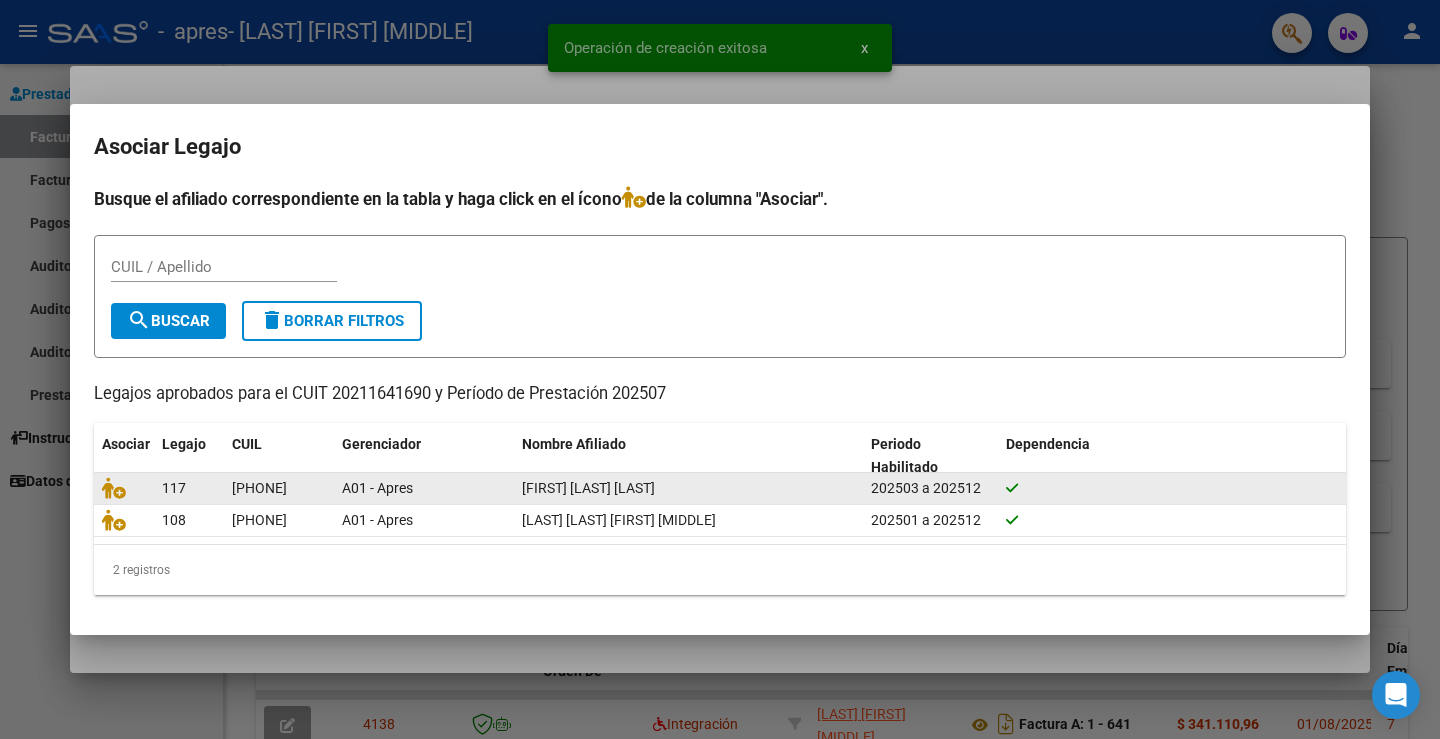 click on "[FIRST] [LAST] [LAST]" 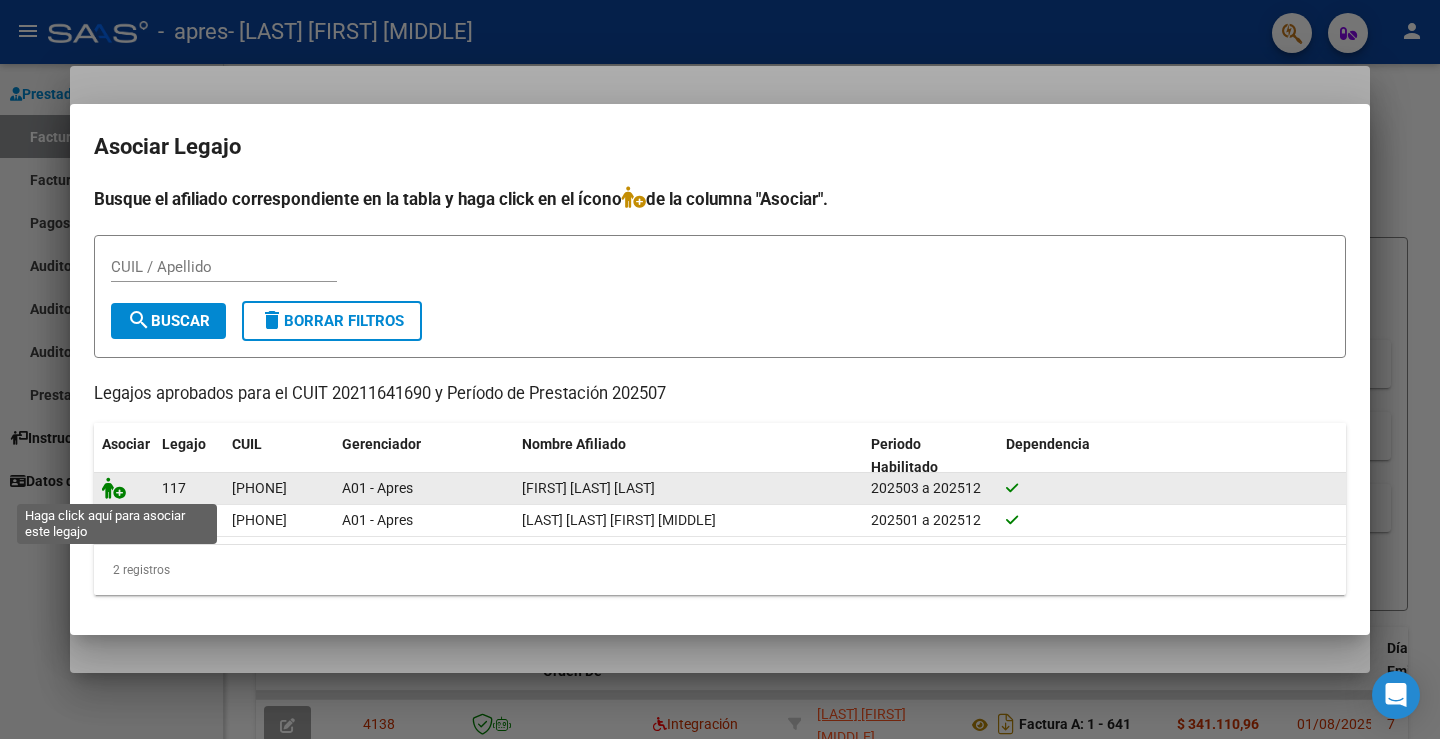 click 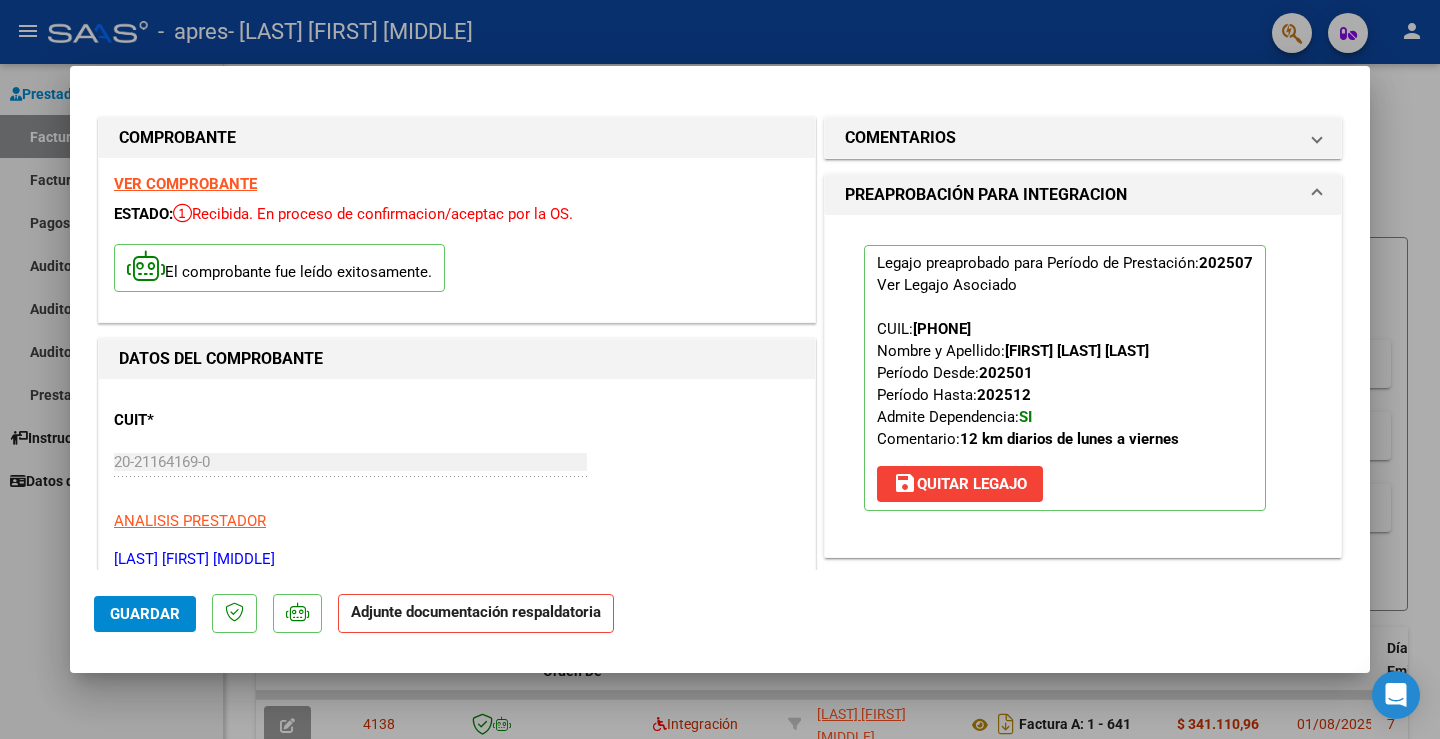 click on "CUIT  *   20-21164169-0 Ingresar CUIT  ANALISIS PRESTADOR  [LAST] [FIRST] [MIDDLE]  ARCA Padrón" at bounding box center [457, 482] 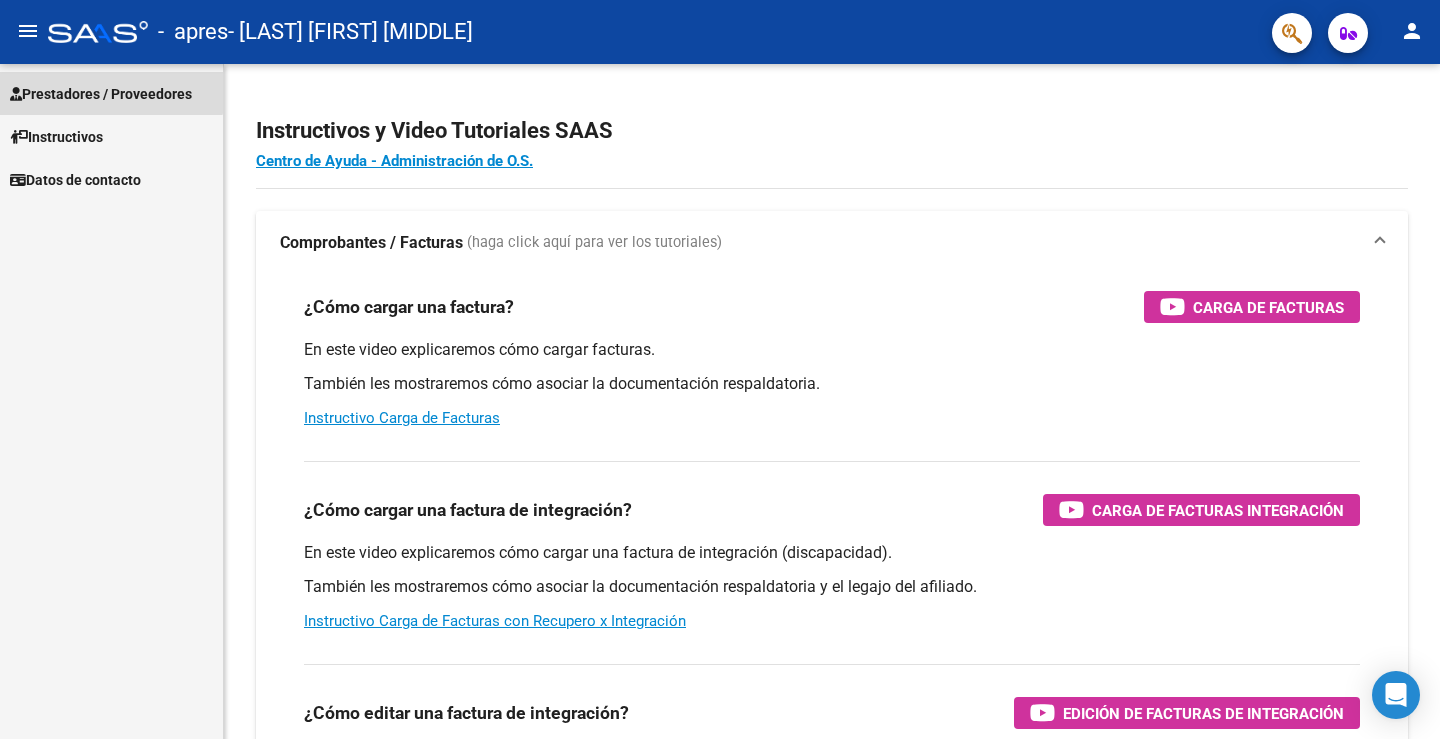 click on "Prestadores / Proveedores" at bounding box center [101, 94] 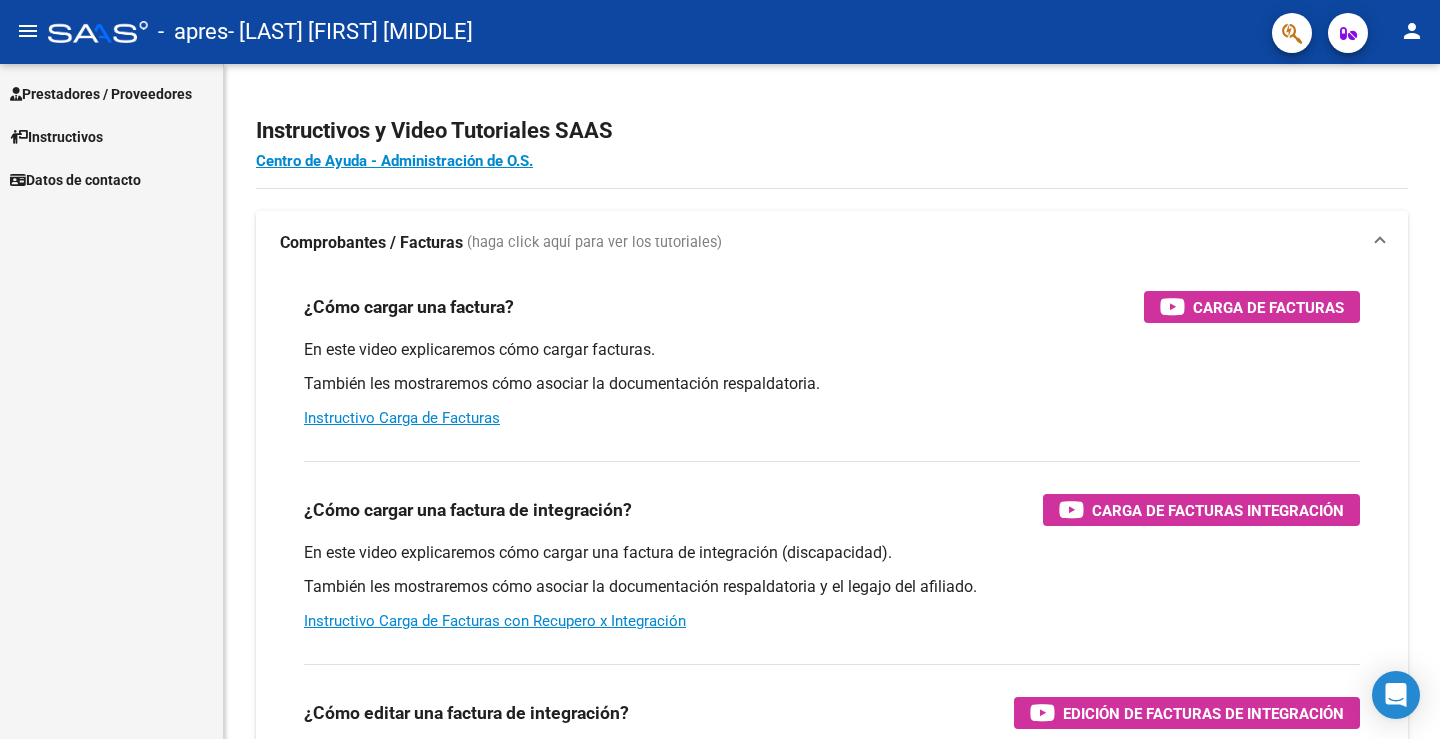 click on "Prestadores / Proveedores" at bounding box center [101, 94] 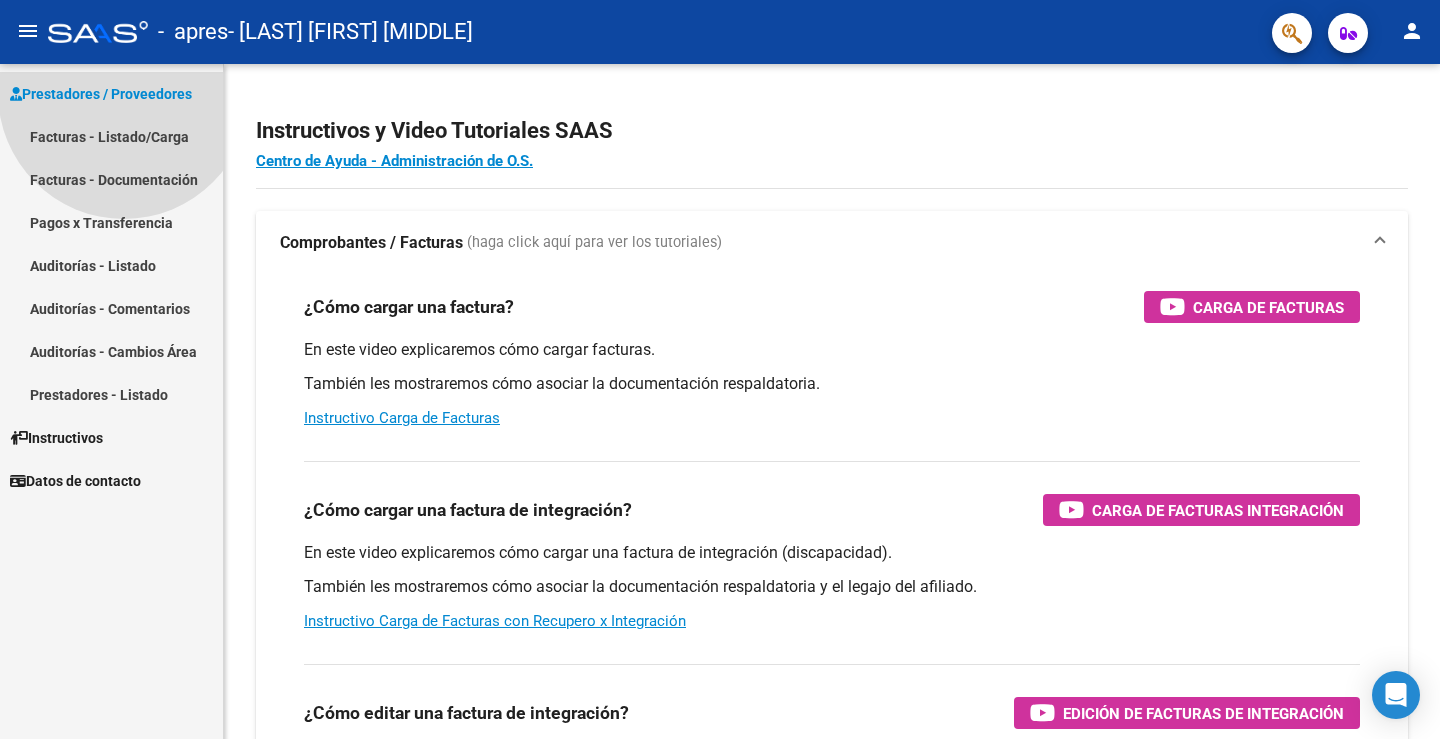click on "Prestadores / Proveedores" at bounding box center (101, 94) 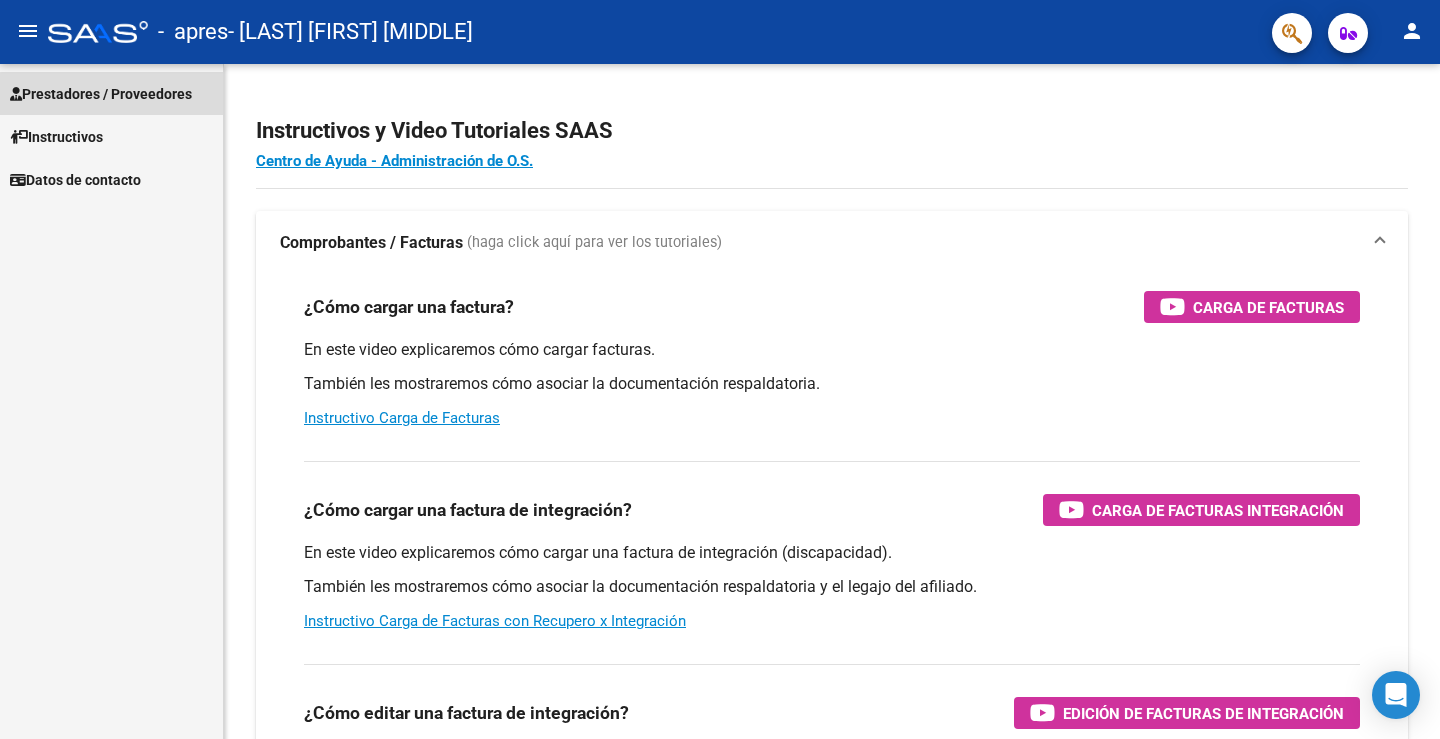 click on "Prestadores / Proveedores" at bounding box center (101, 94) 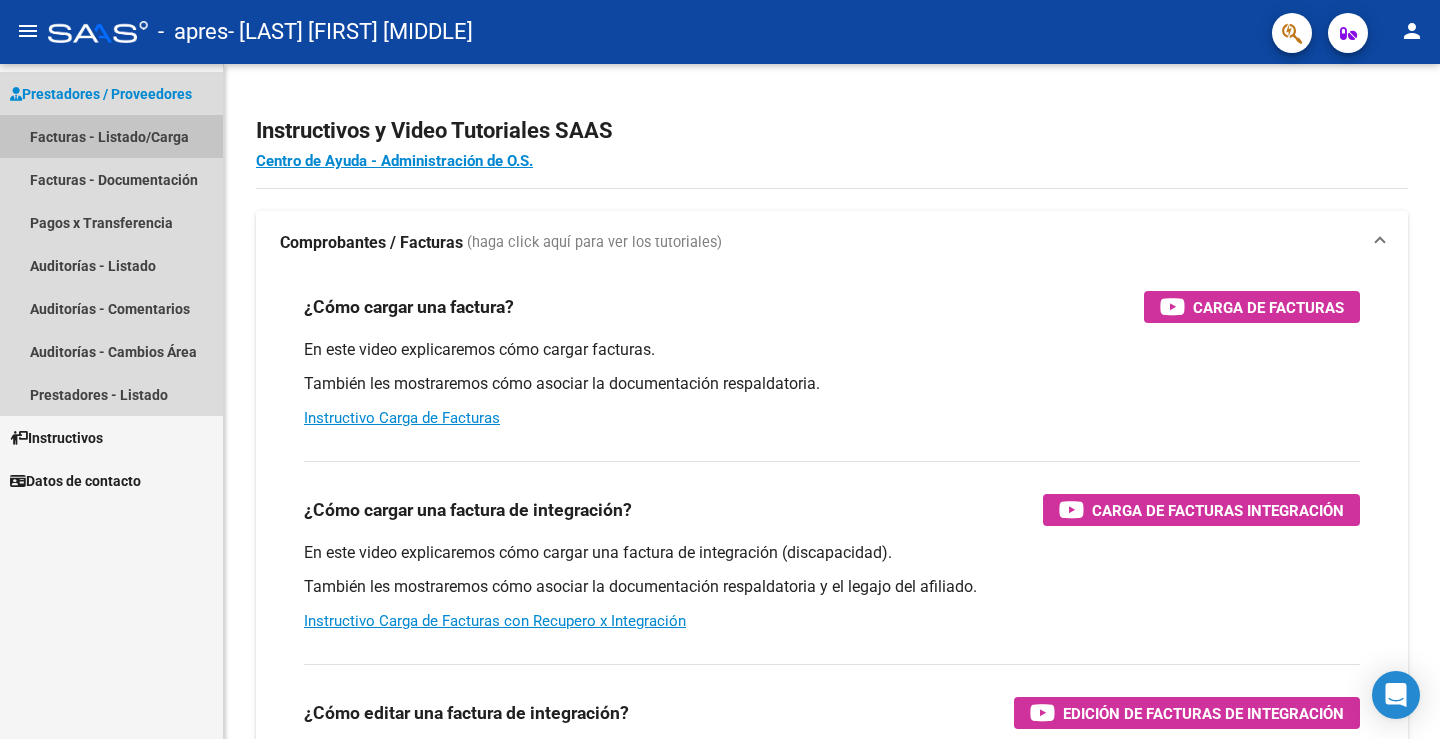 click on "Facturas - Listado/Carga" at bounding box center (111, 136) 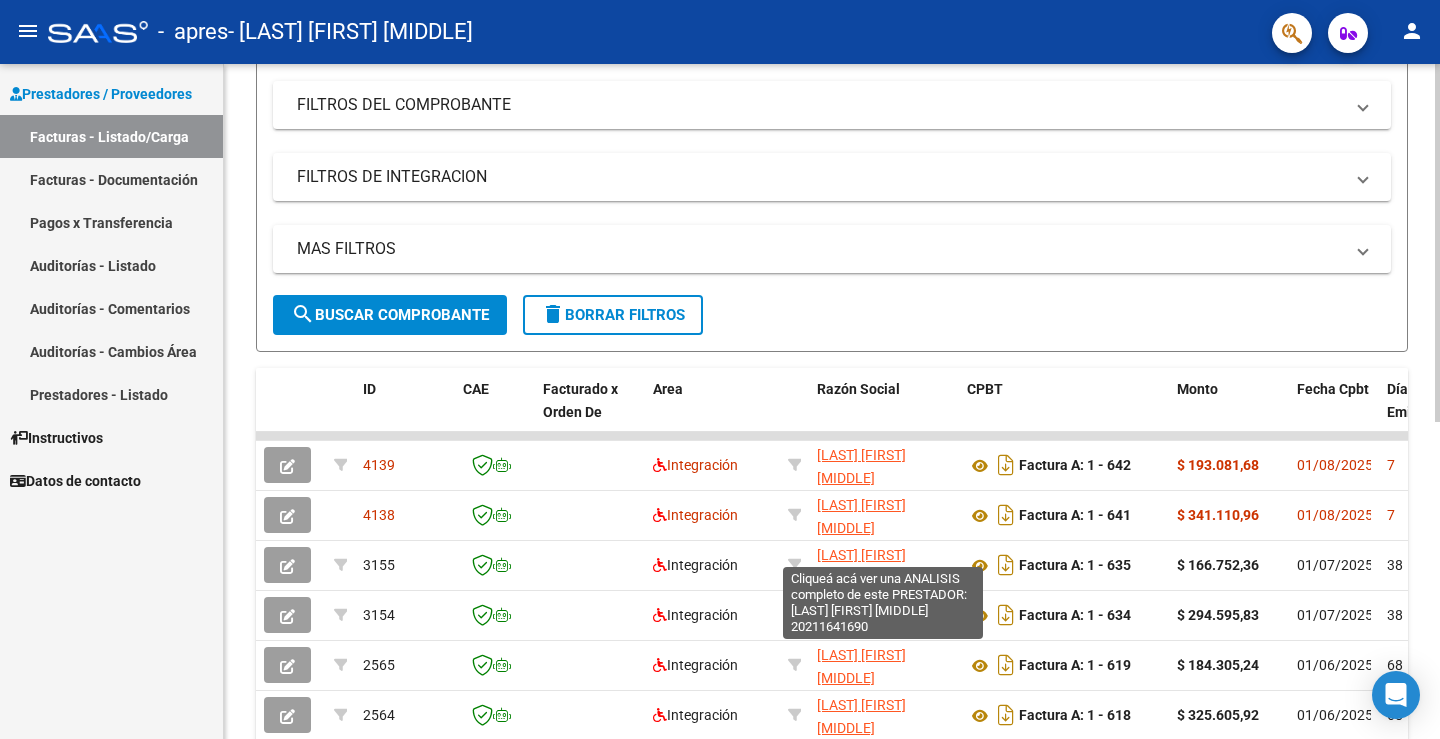 scroll, scrollTop: 500, scrollLeft: 0, axis: vertical 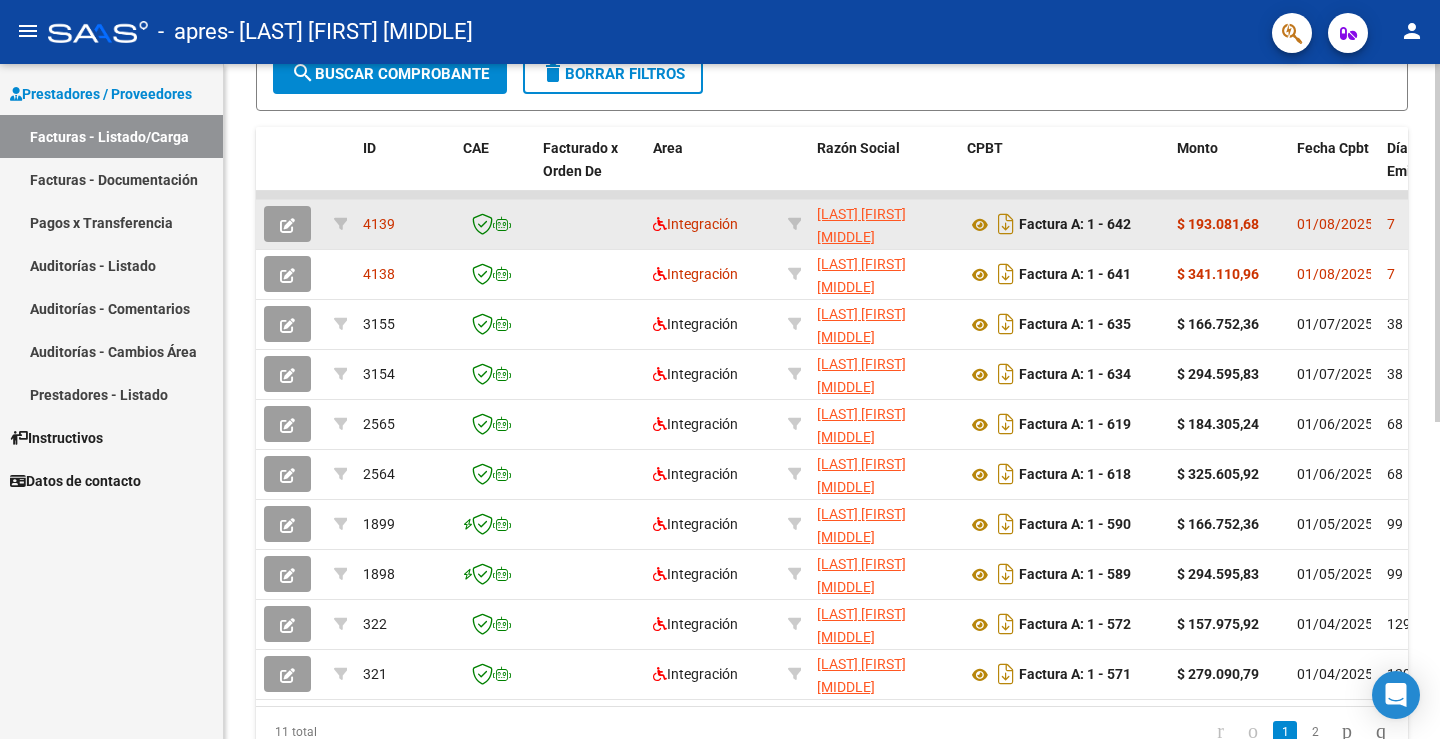 click 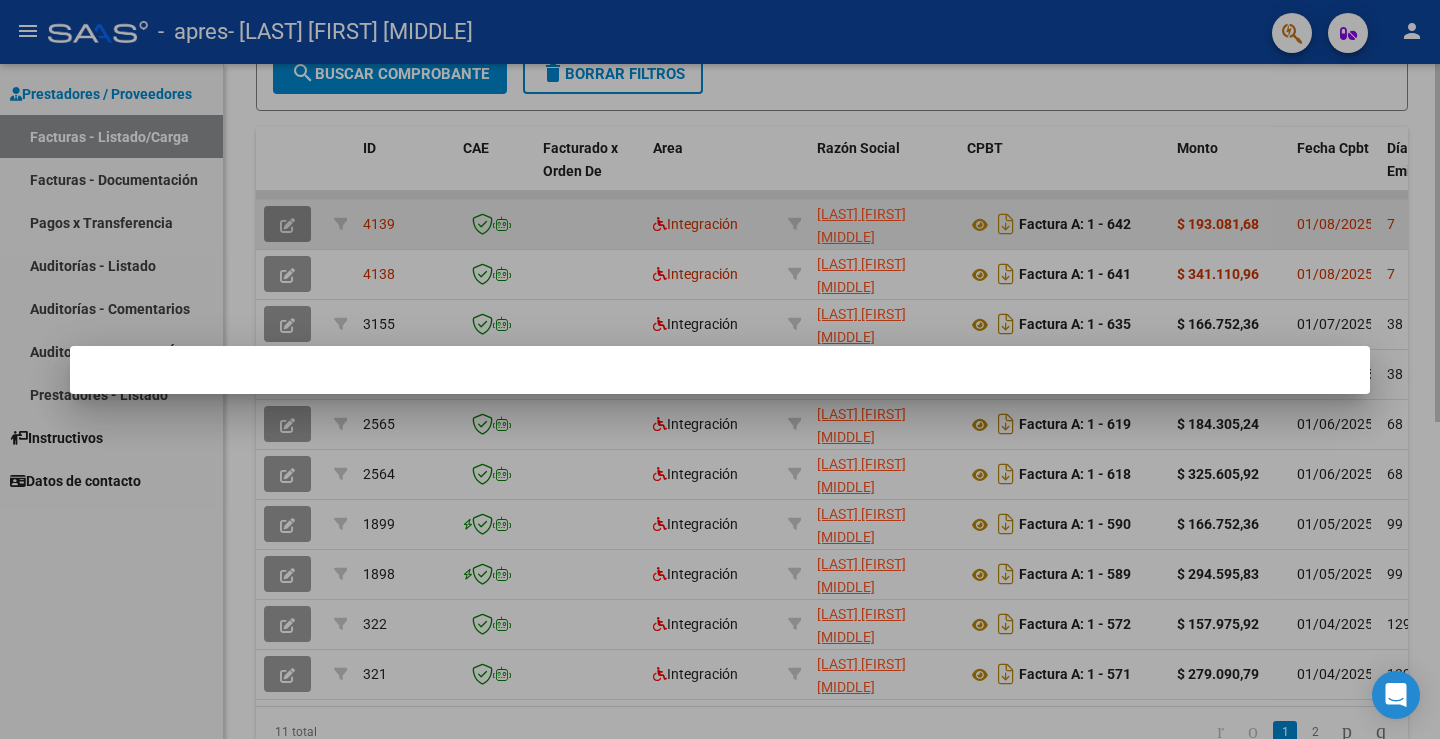 click at bounding box center [720, 369] 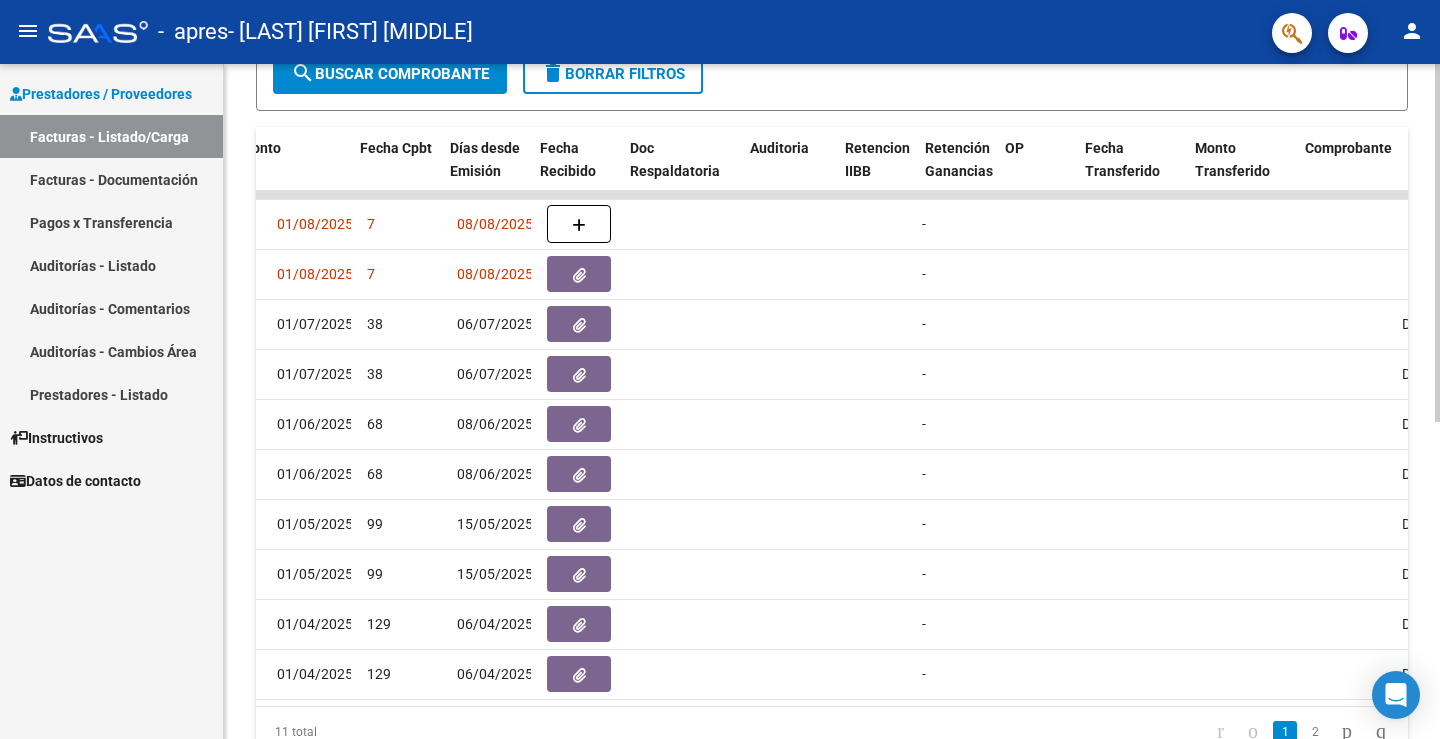 scroll, scrollTop: 0, scrollLeft: 918, axis: horizontal 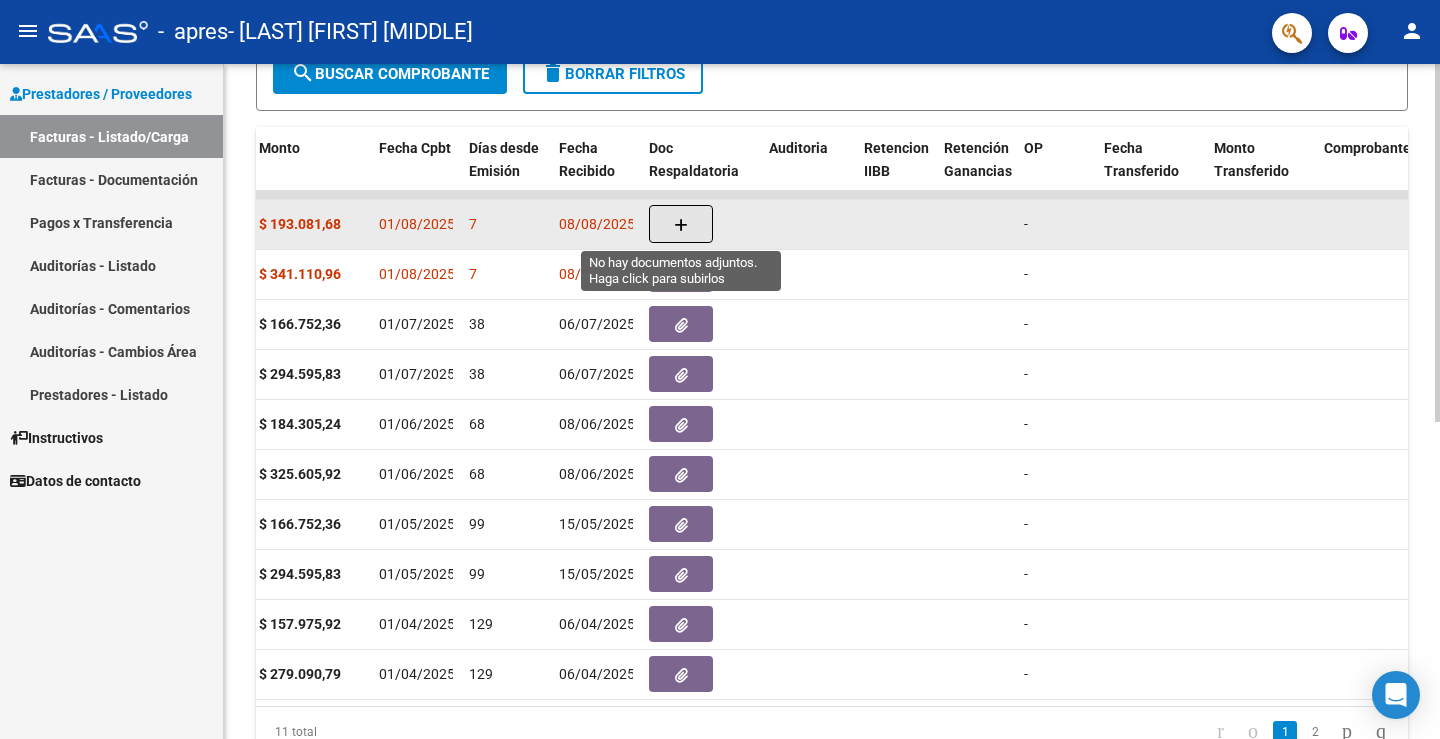 click 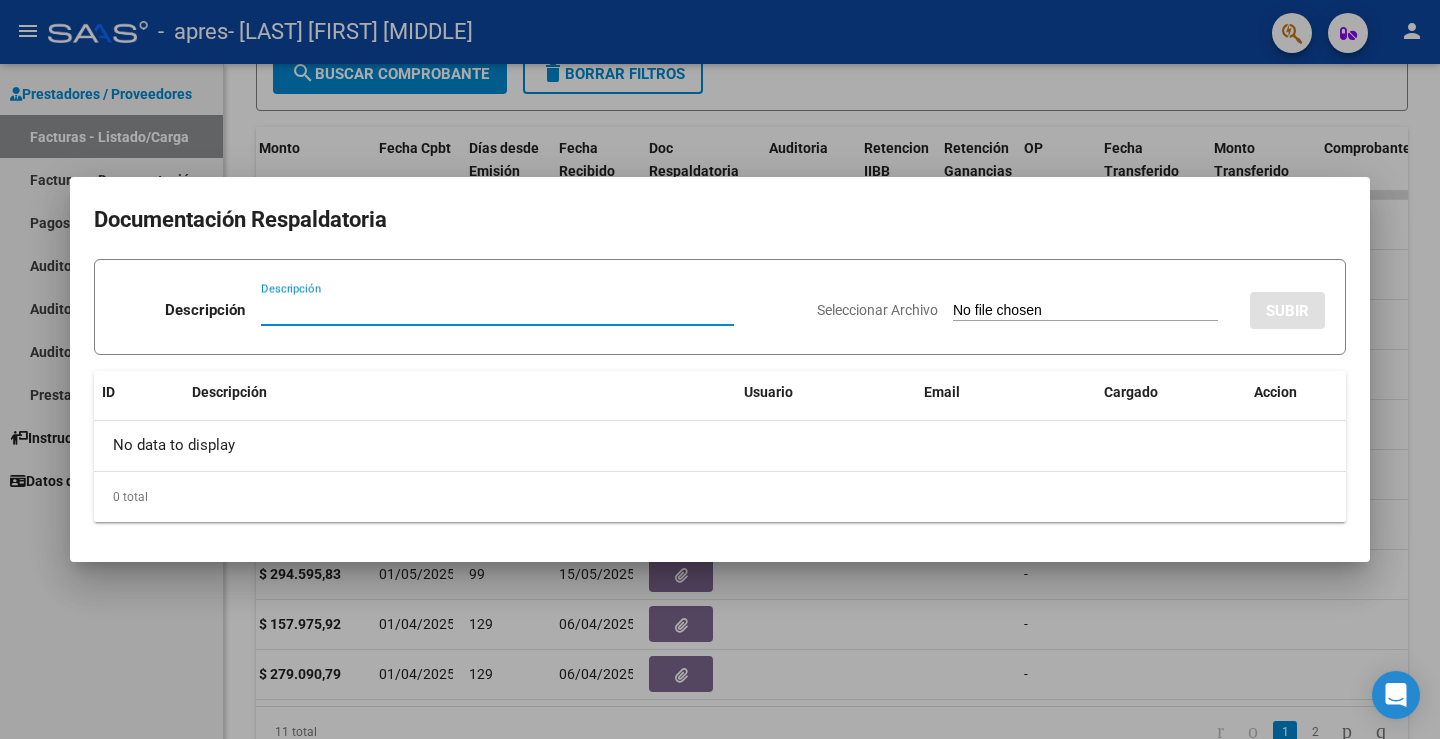 type on "C" 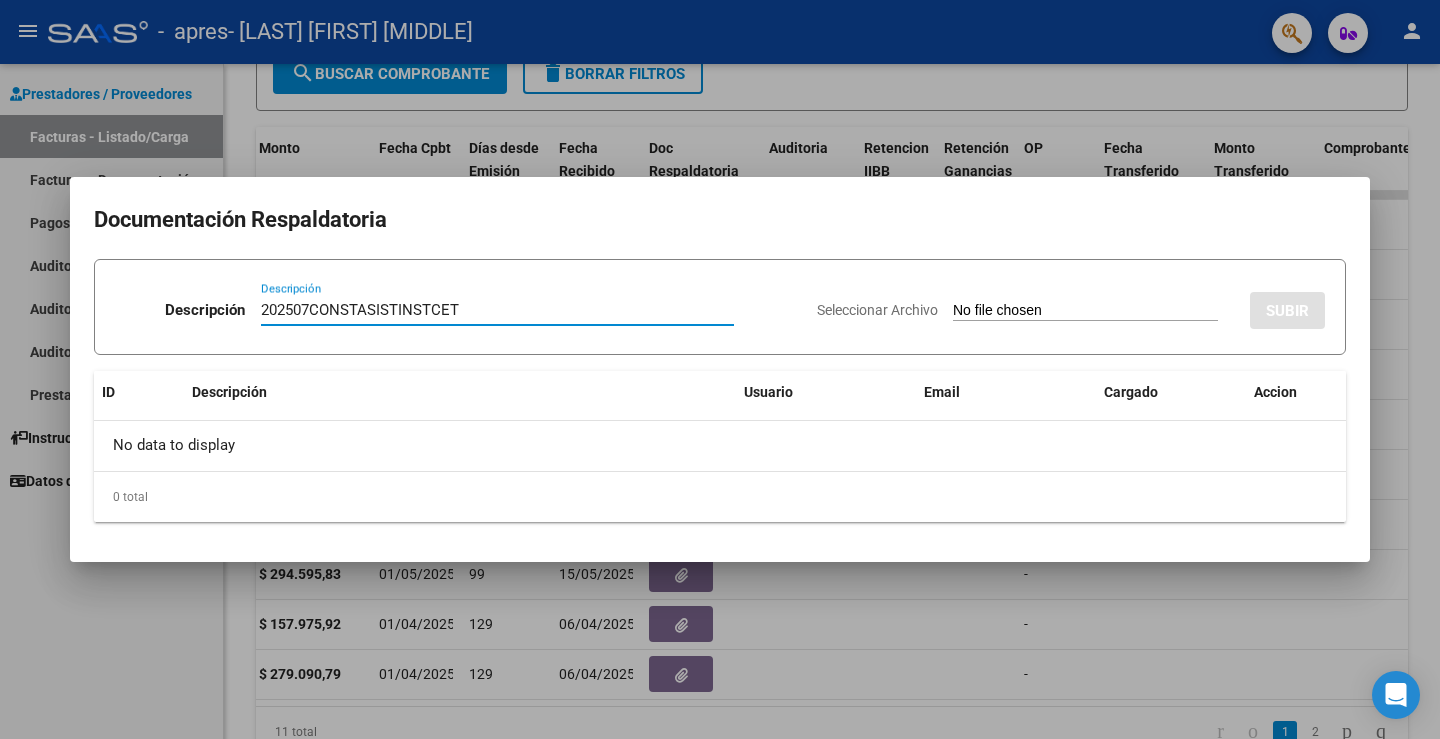 type on "202507CONSTASISTINSTCET" 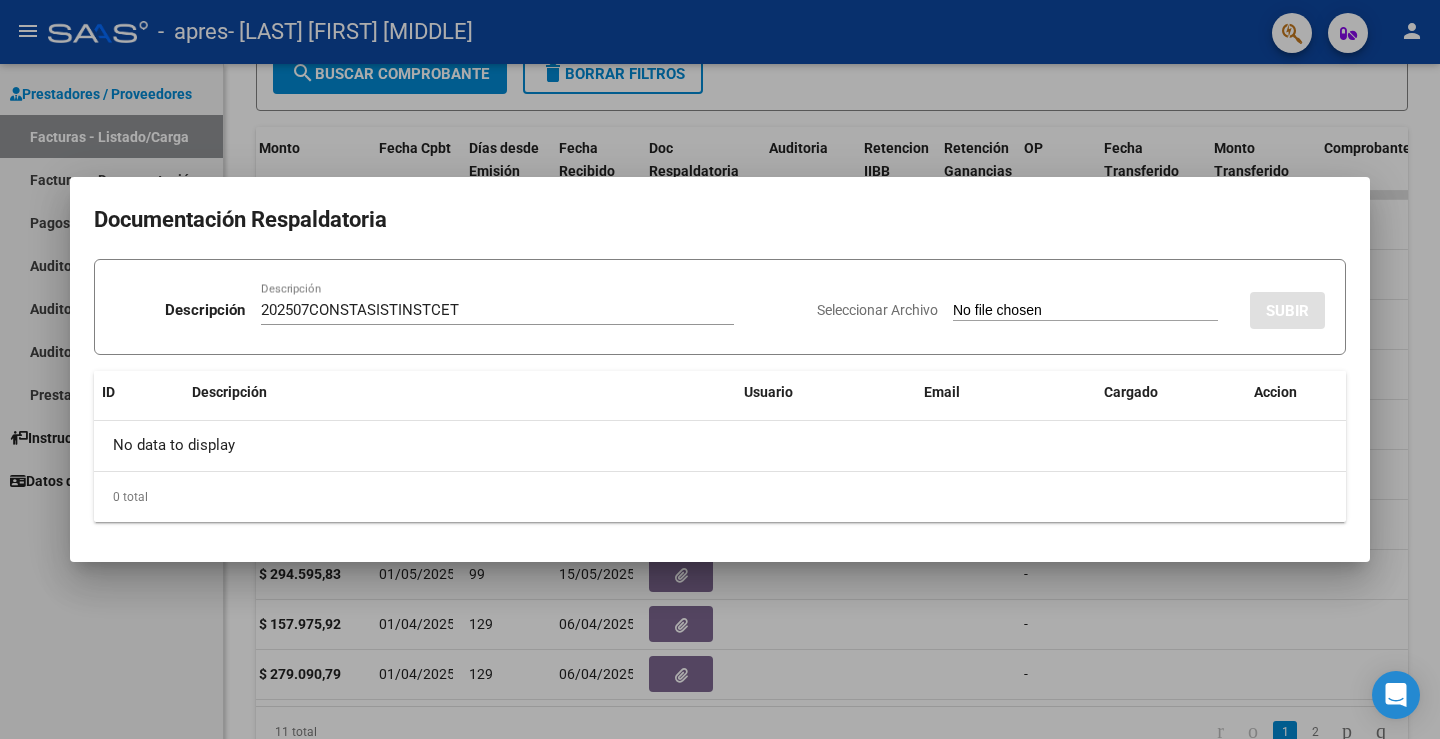 click on "Seleccionar Archivo" at bounding box center (1085, 311) 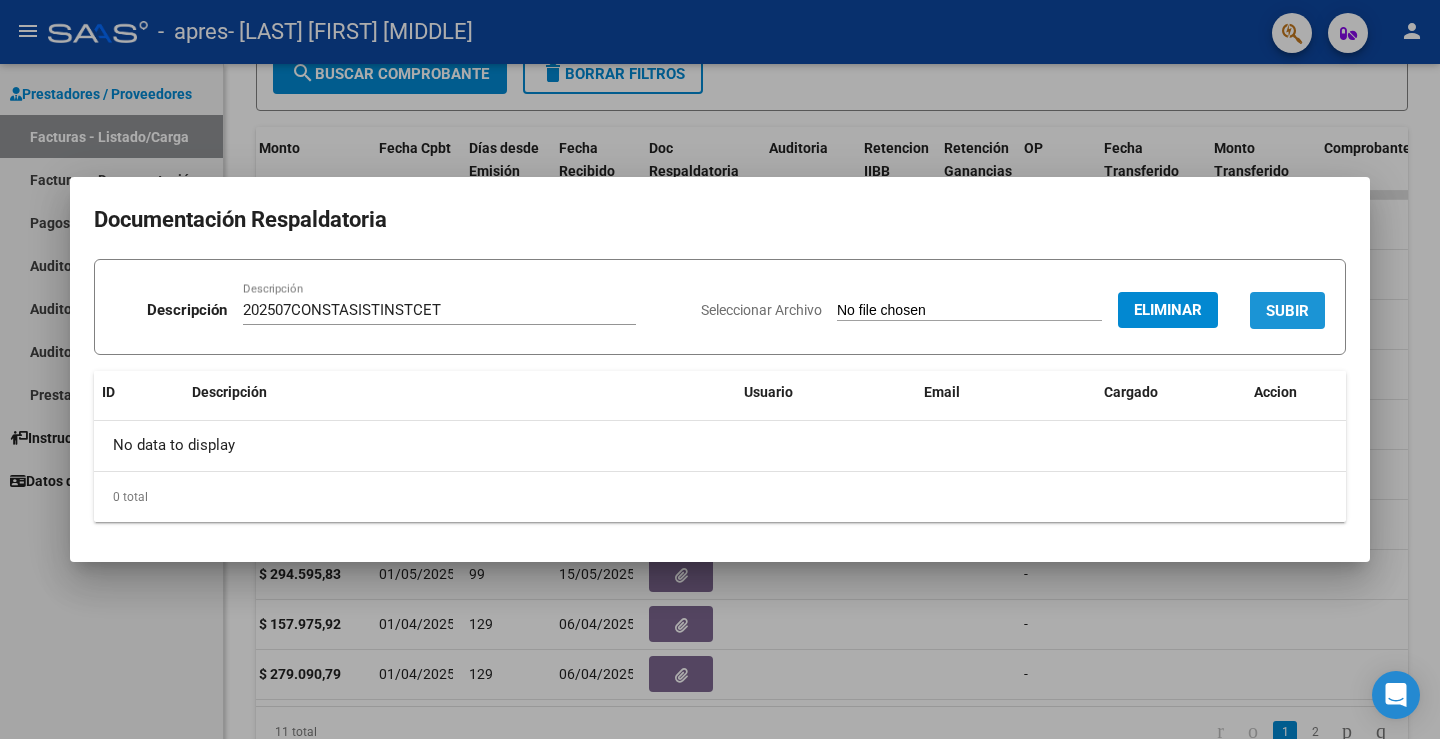 click on "SUBIR" at bounding box center (1287, 311) 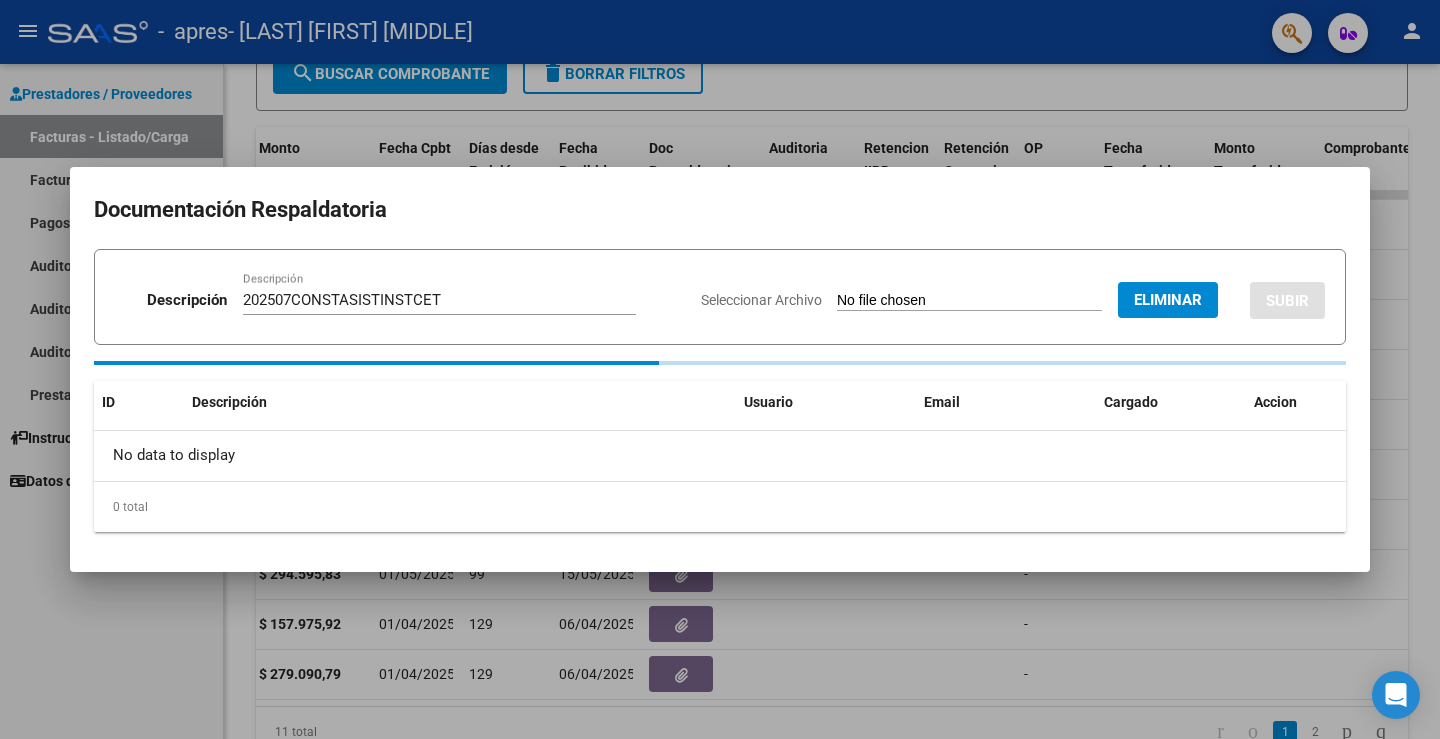 type 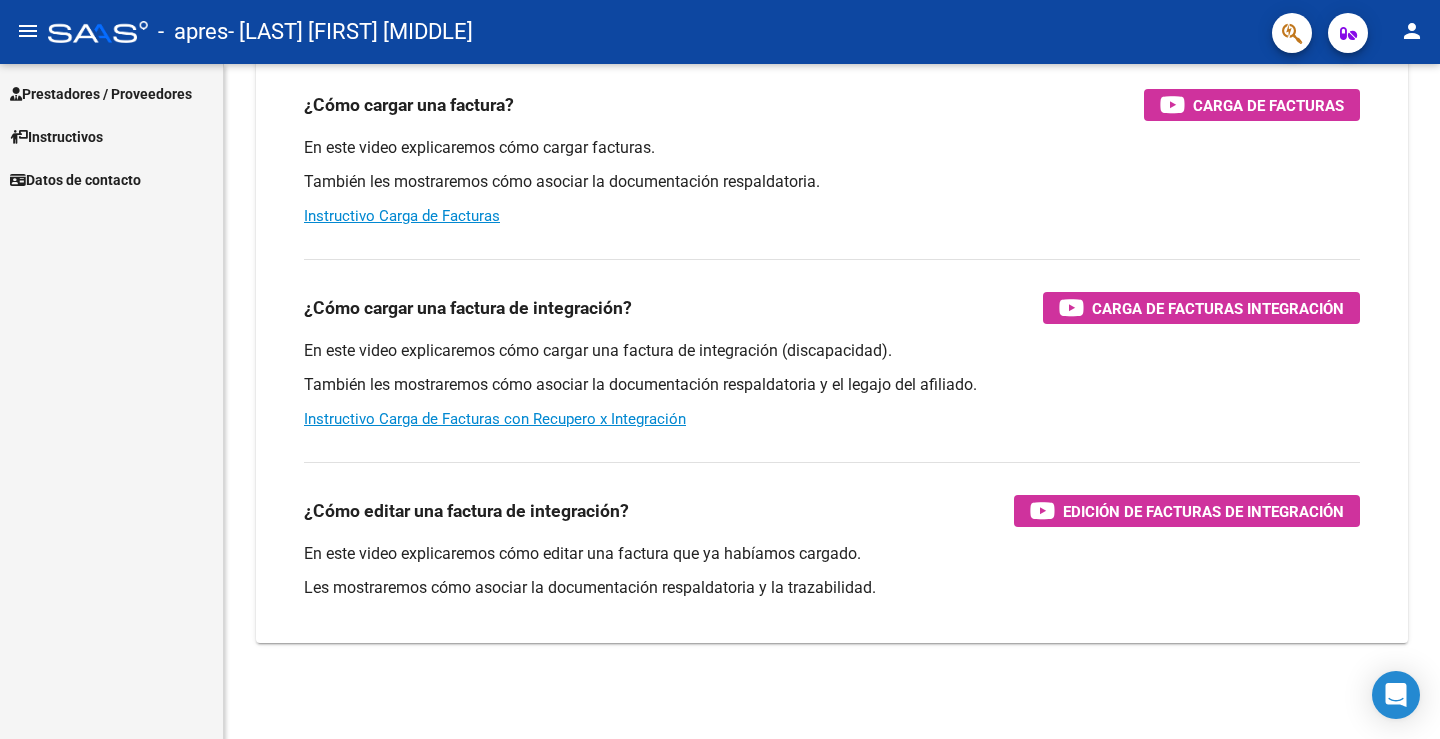 scroll, scrollTop: 202, scrollLeft: 0, axis: vertical 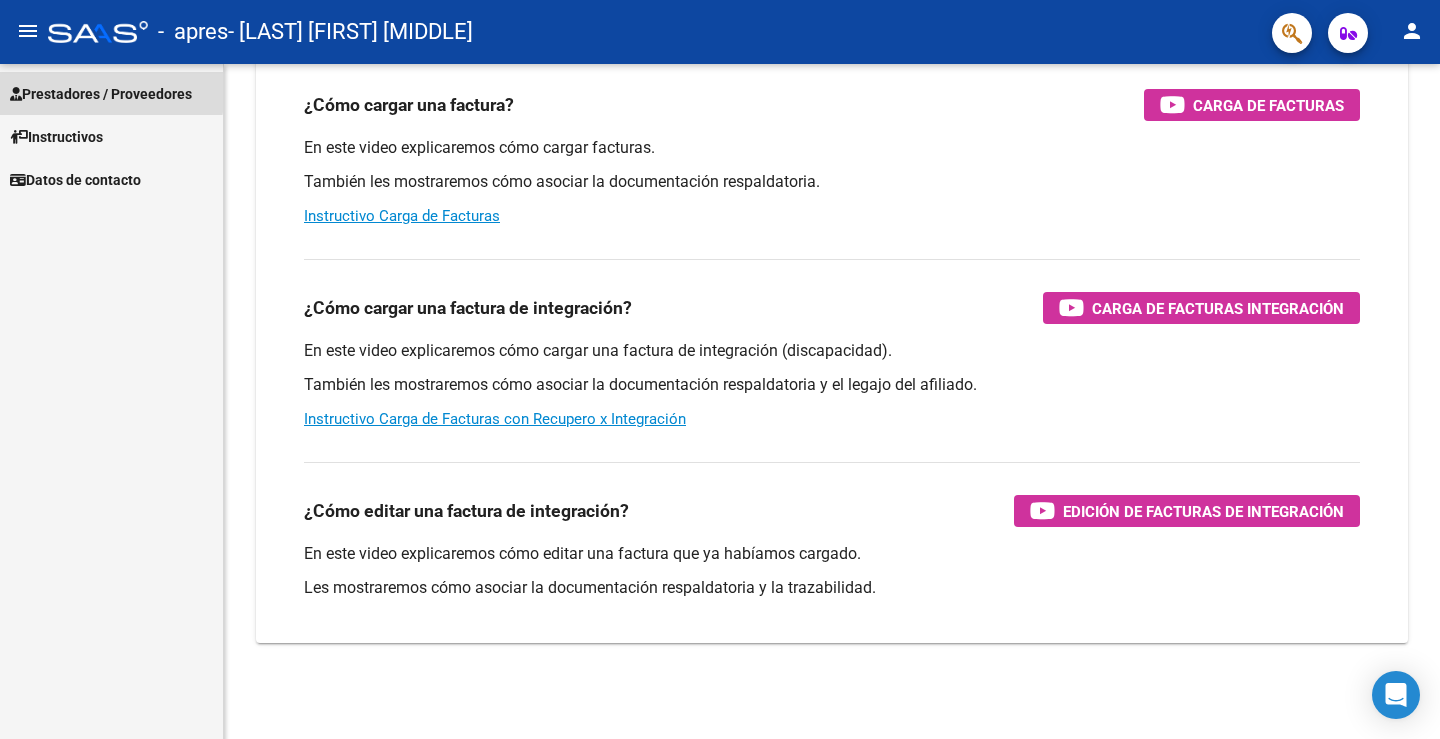 click on "Prestadores / Proveedores" at bounding box center [101, 94] 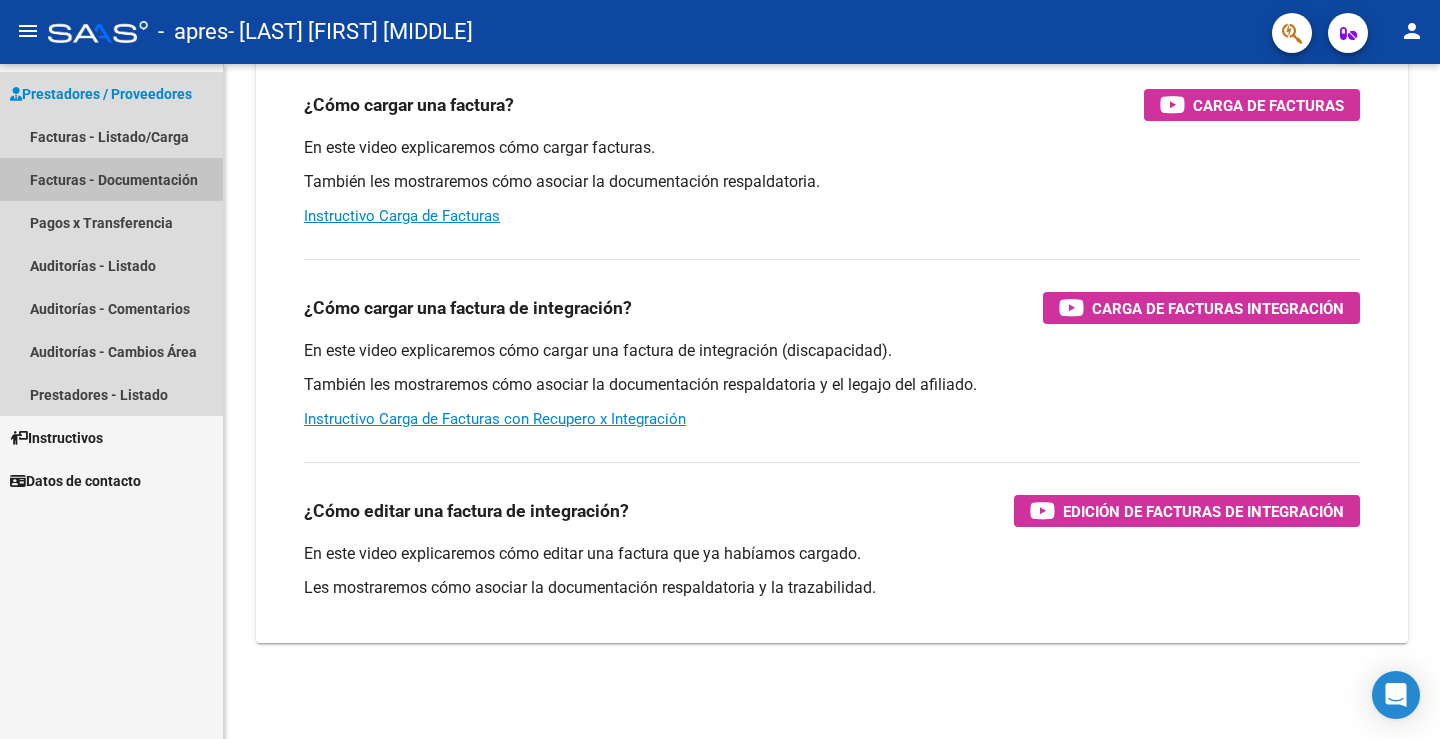 click on "Facturas - Documentación" at bounding box center (111, 179) 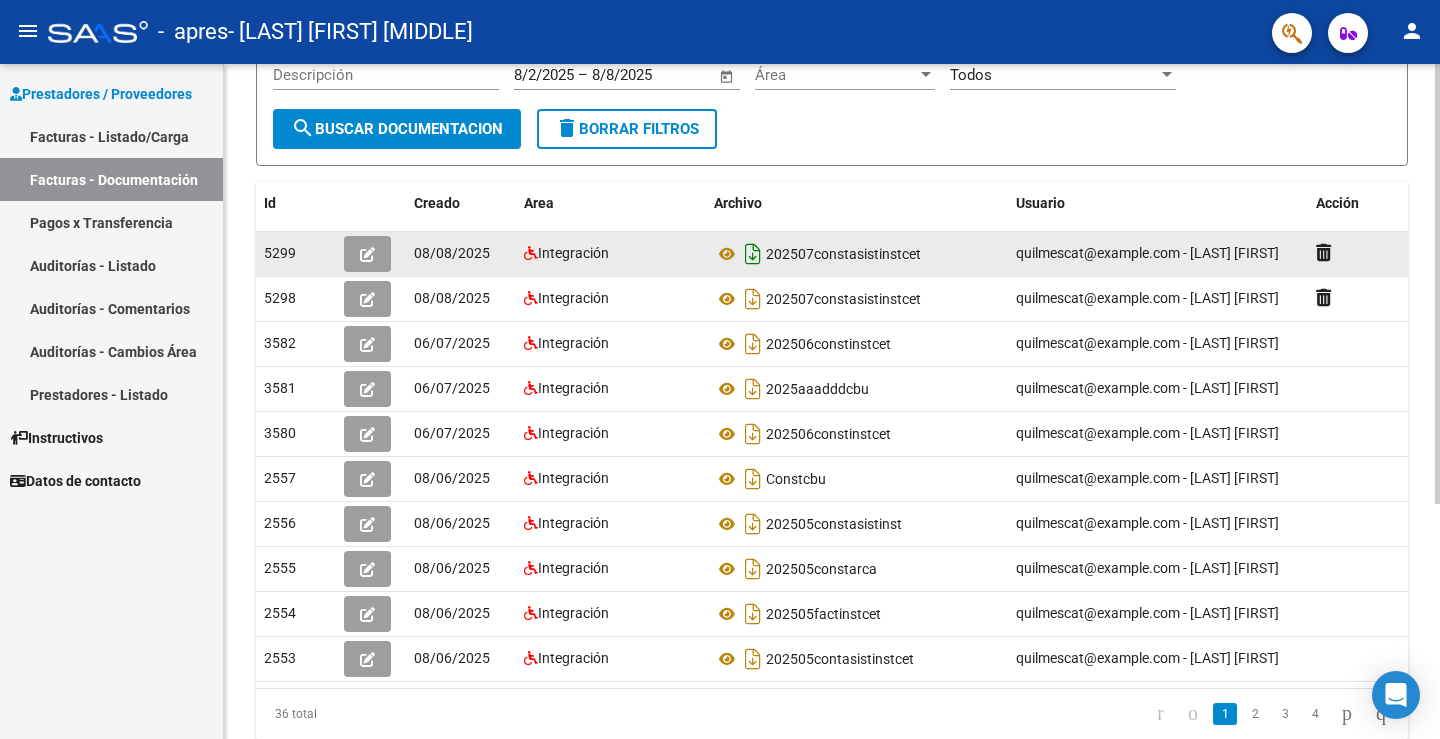 scroll, scrollTop: 61, scrollLeft: 0, axis: vertical 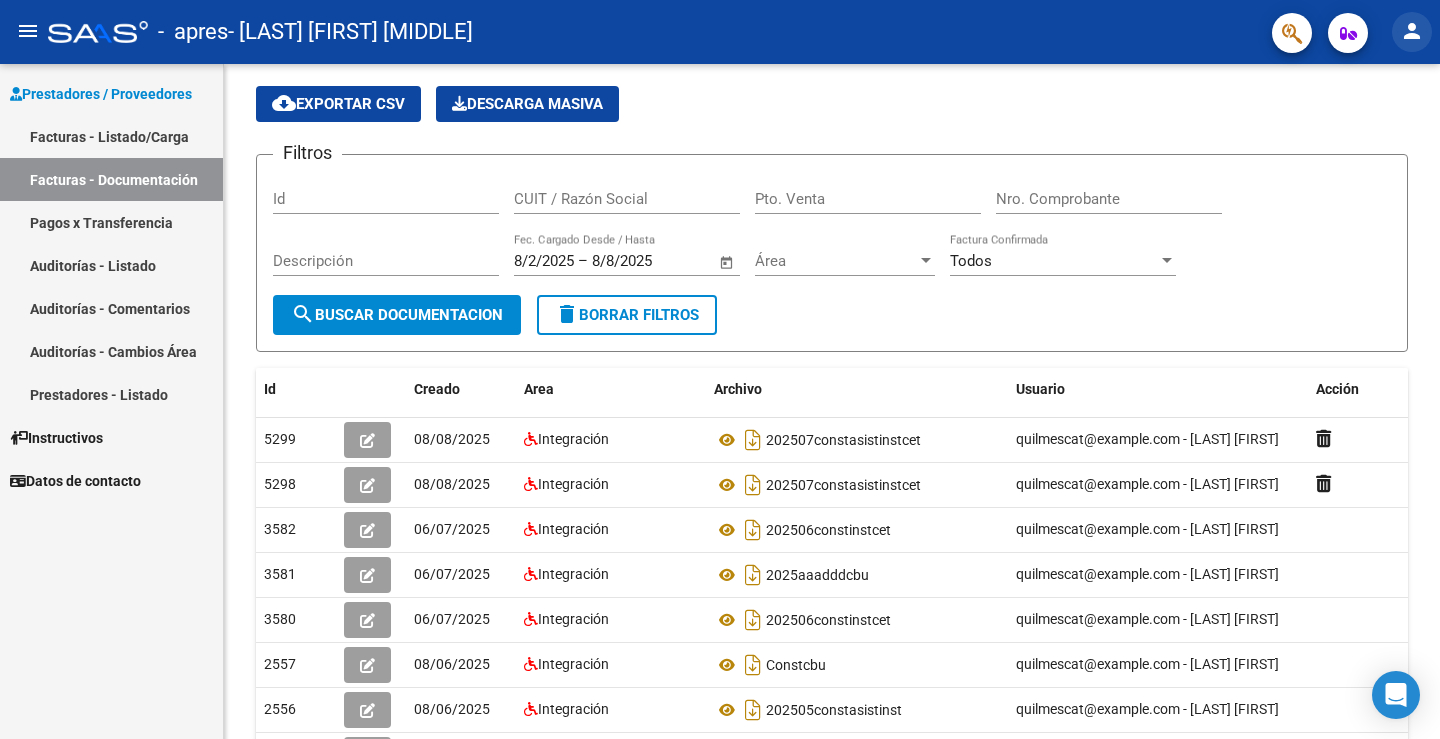 click on "person" 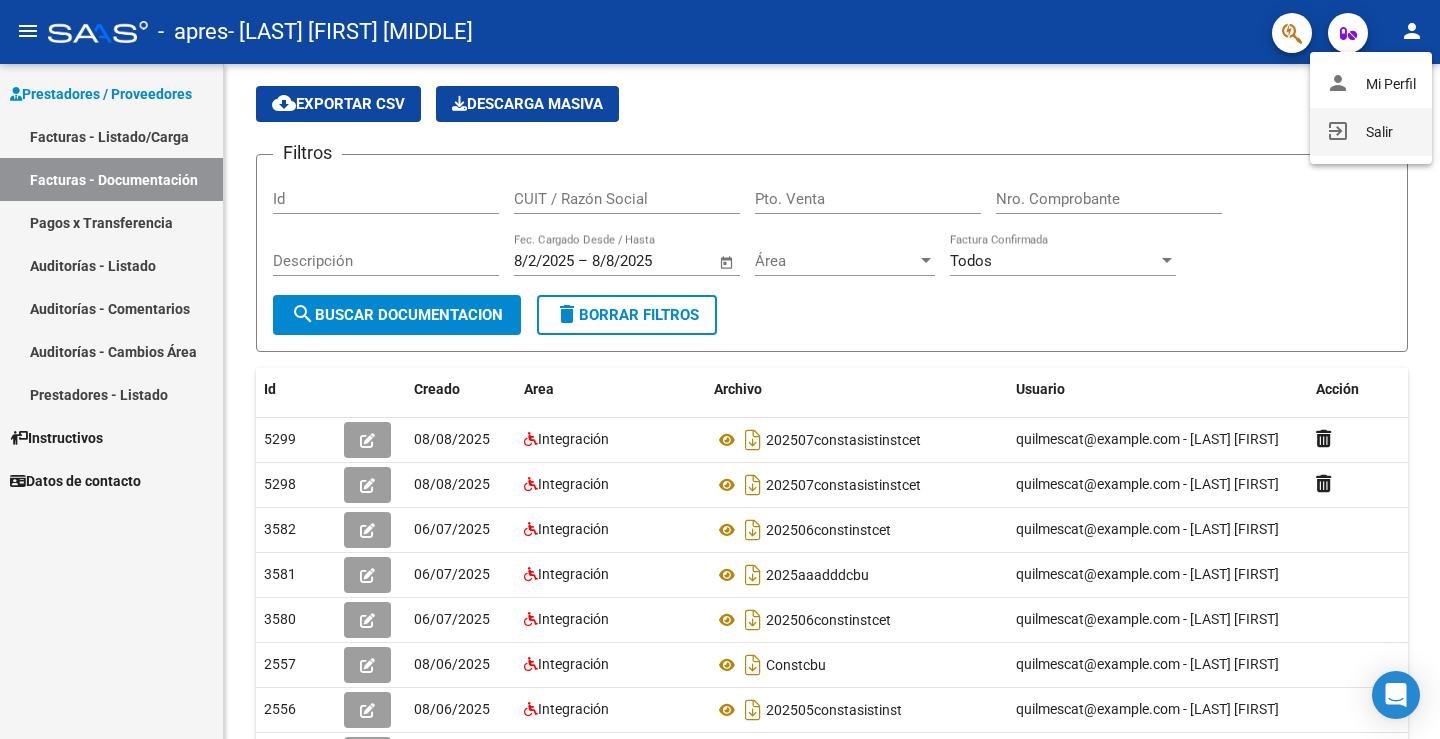 click on "exit_to_app  Salir" at bounding box center [1371, 132] 